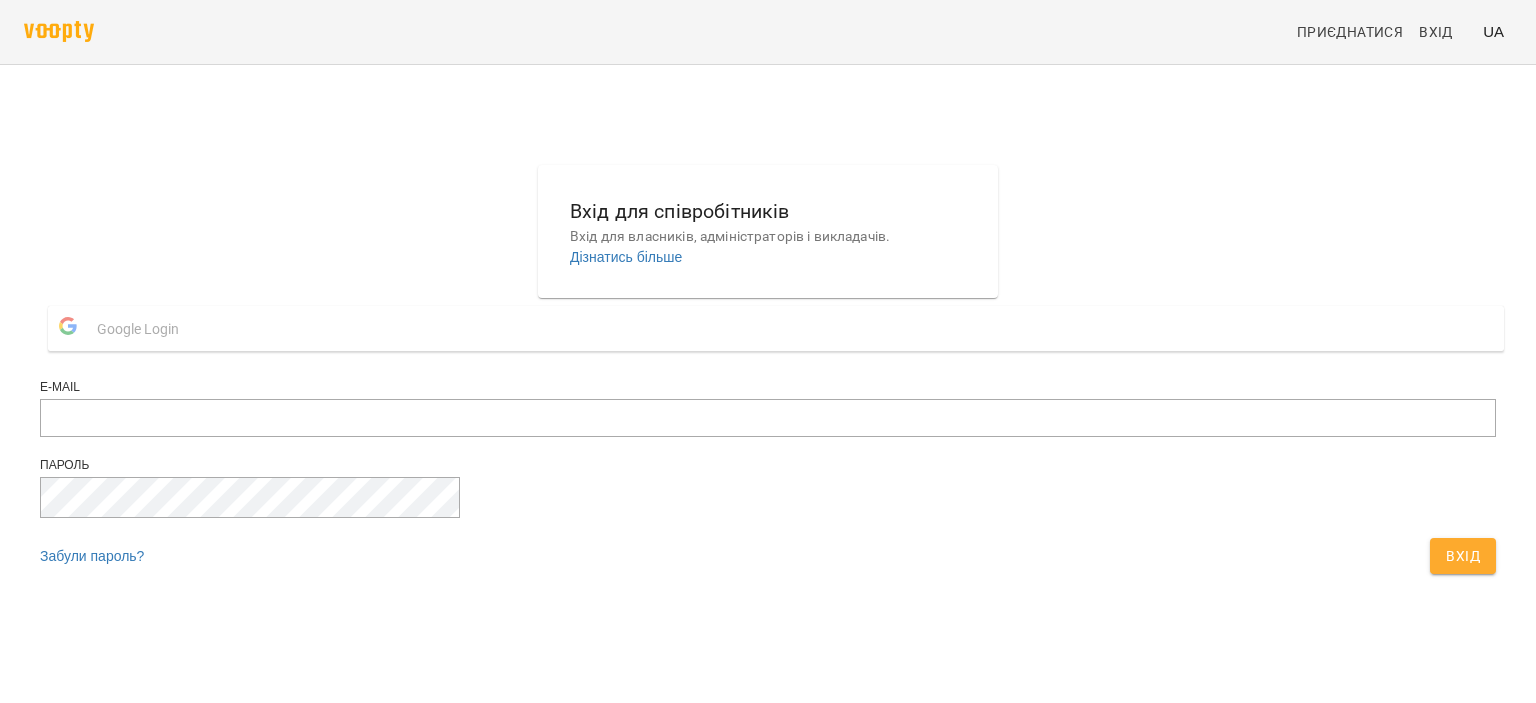 scroll, scrollTop: 0, scrollLeft: 0, axis: both 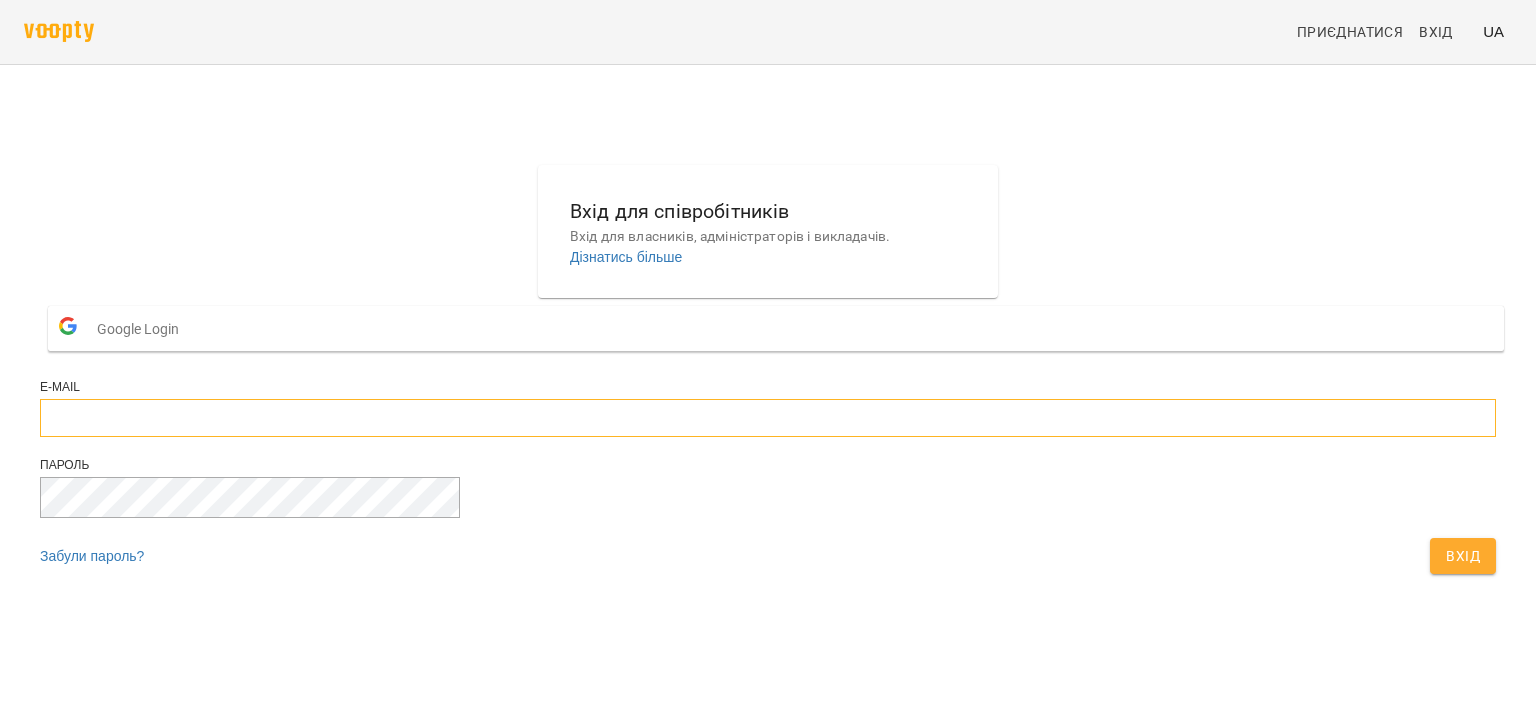 click at bounding box center (768, 418) 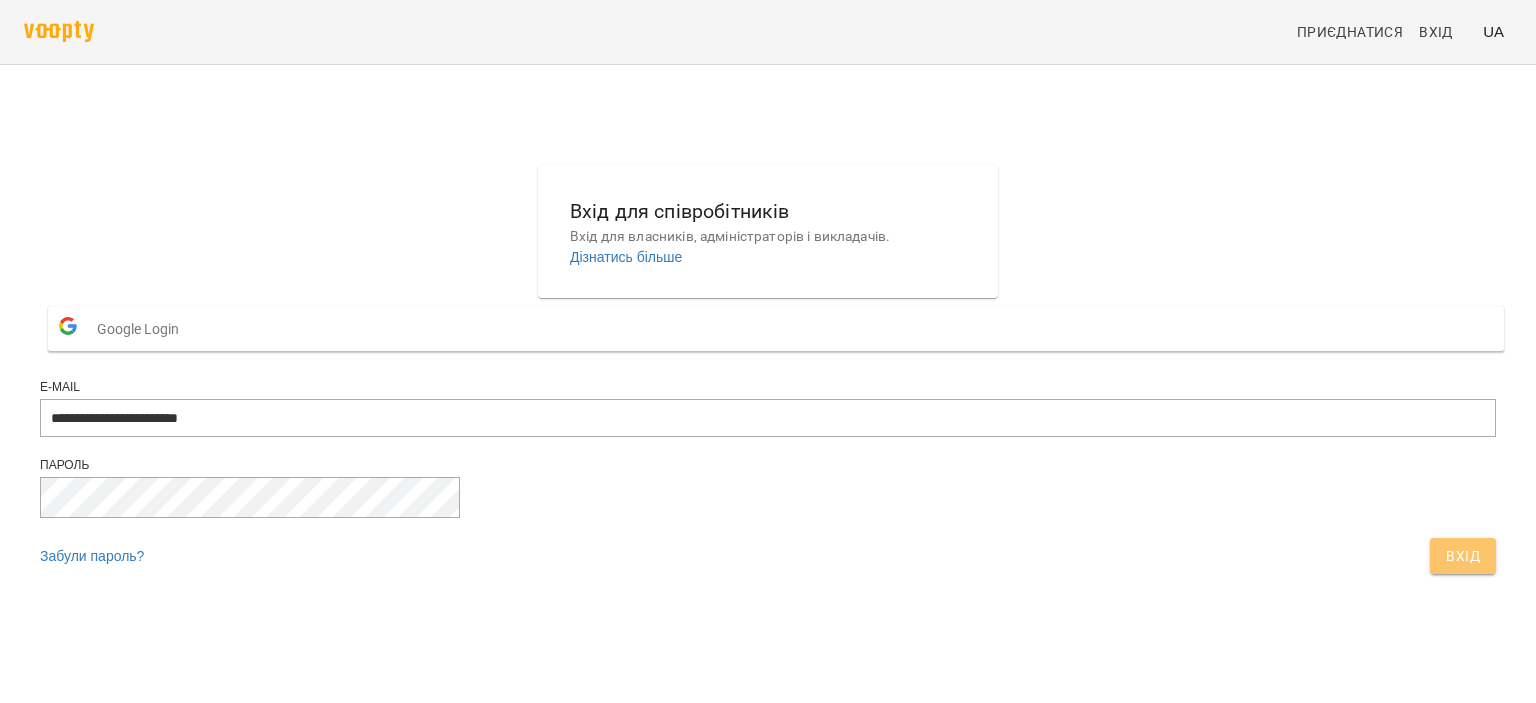 click on "Вхід" at bounding box center [1463, 556] 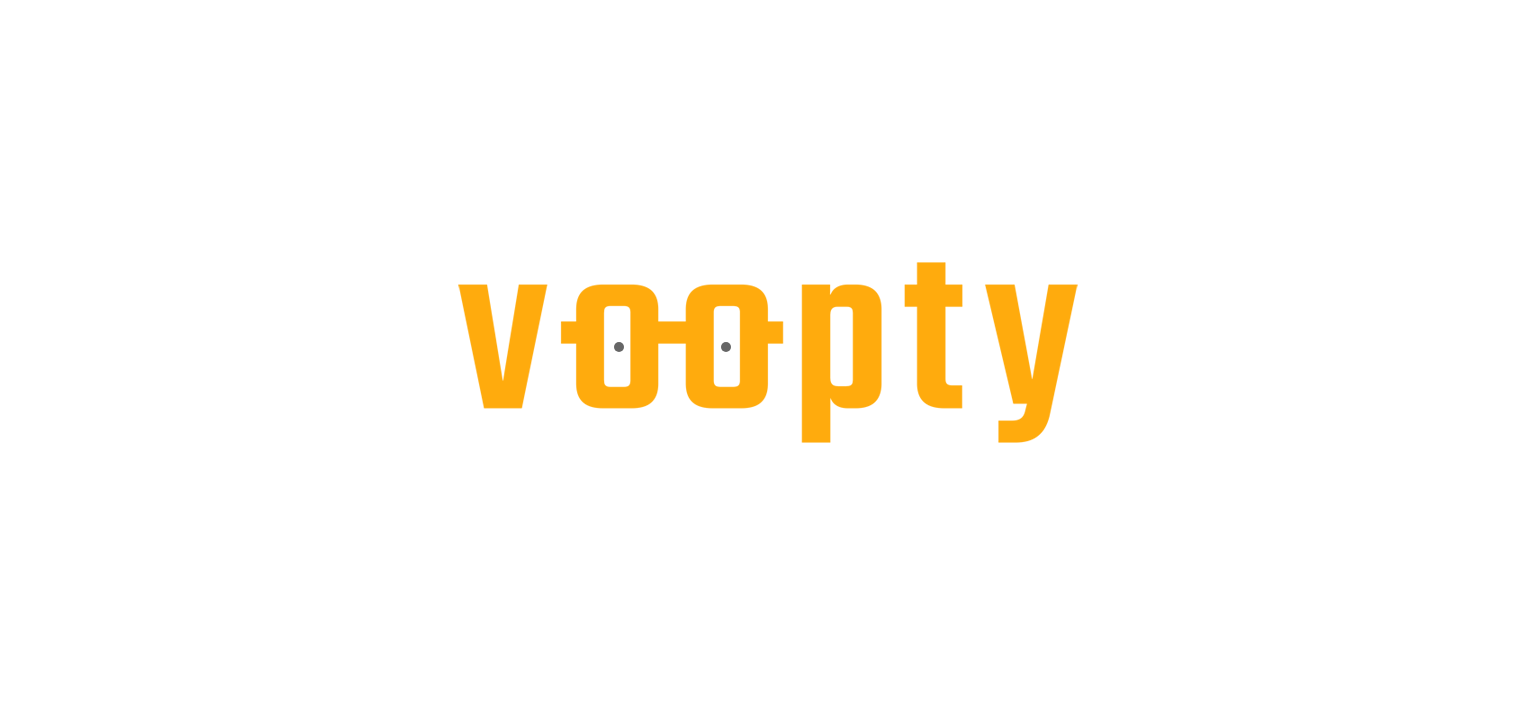 scroll, scrollTop: 0, scrollLeft: 0, axis: both 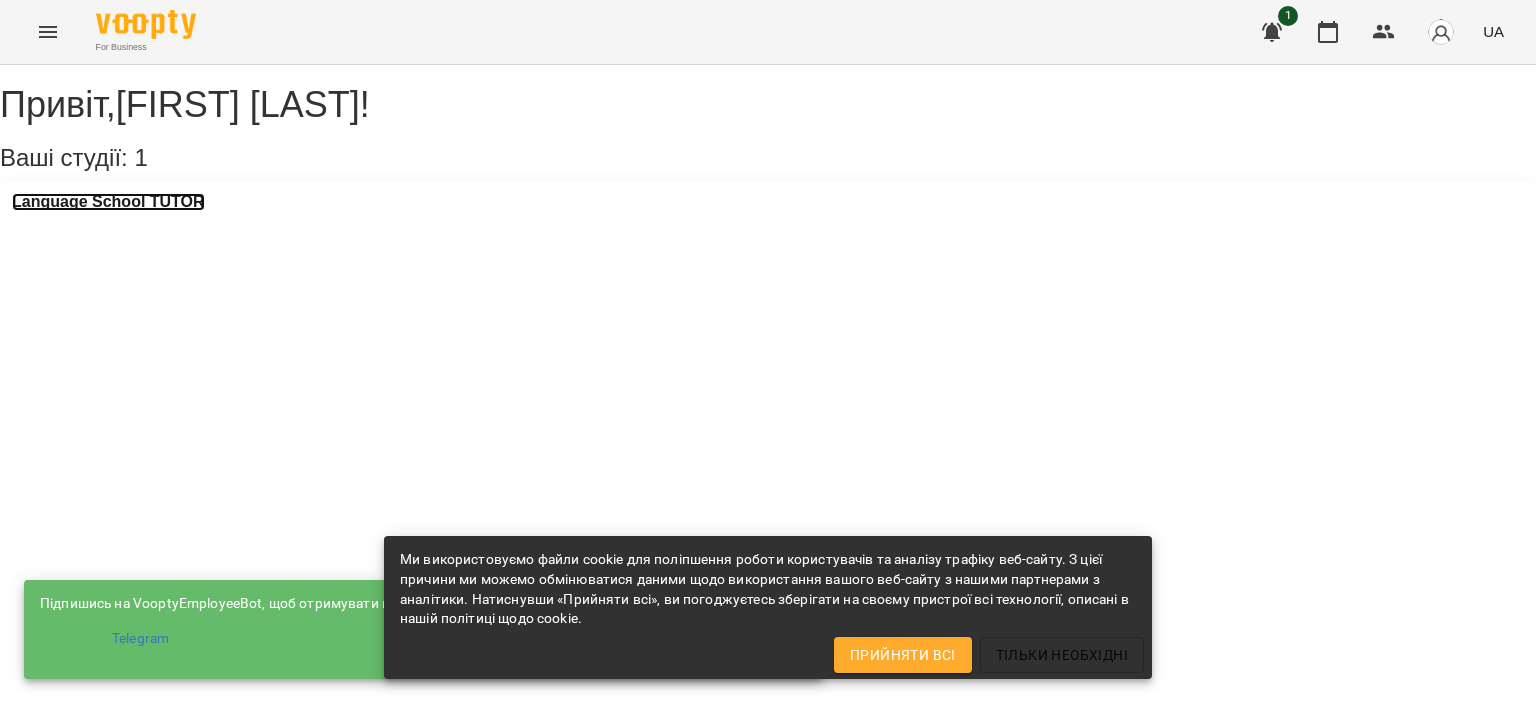 click on "Language School TUTOR" at bounding box center [108, 202] 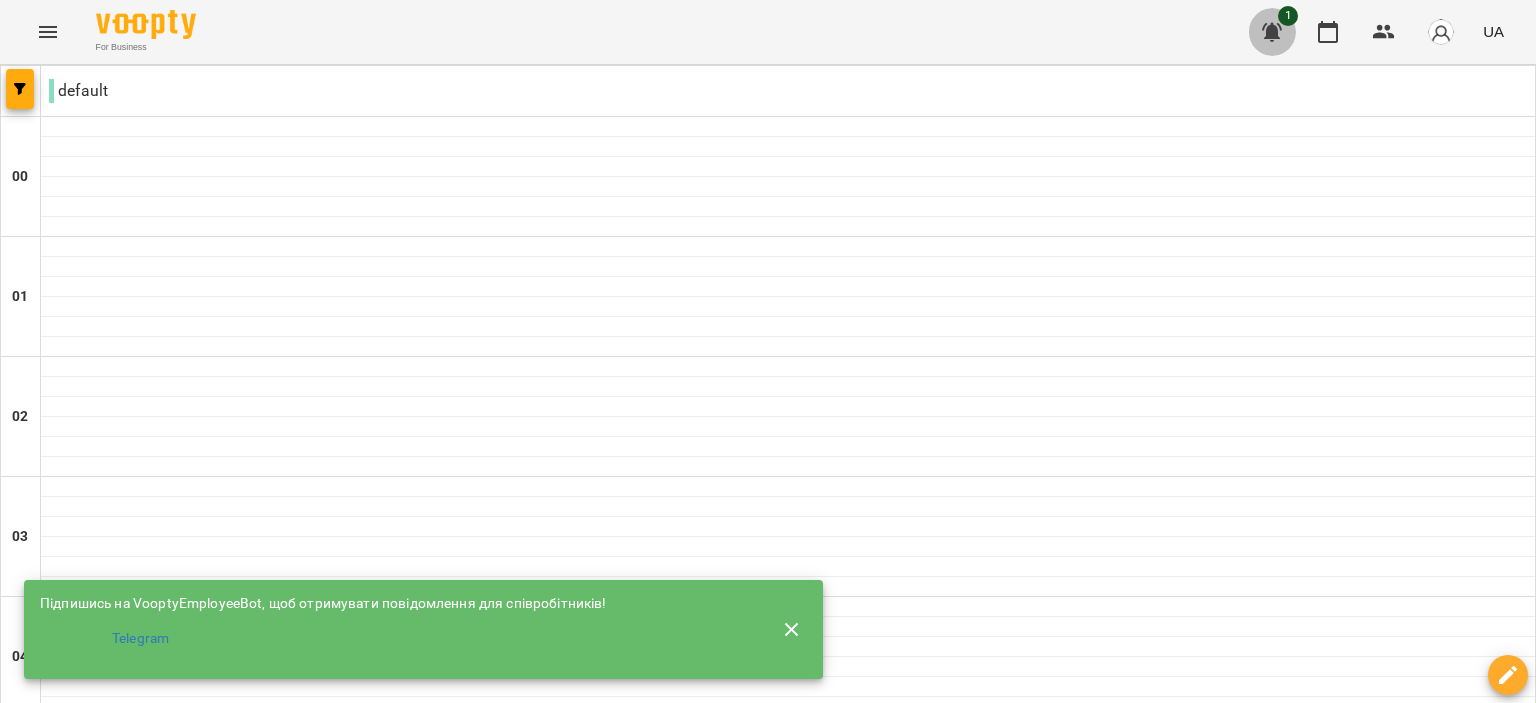 click at bounding box center [1272, 32] 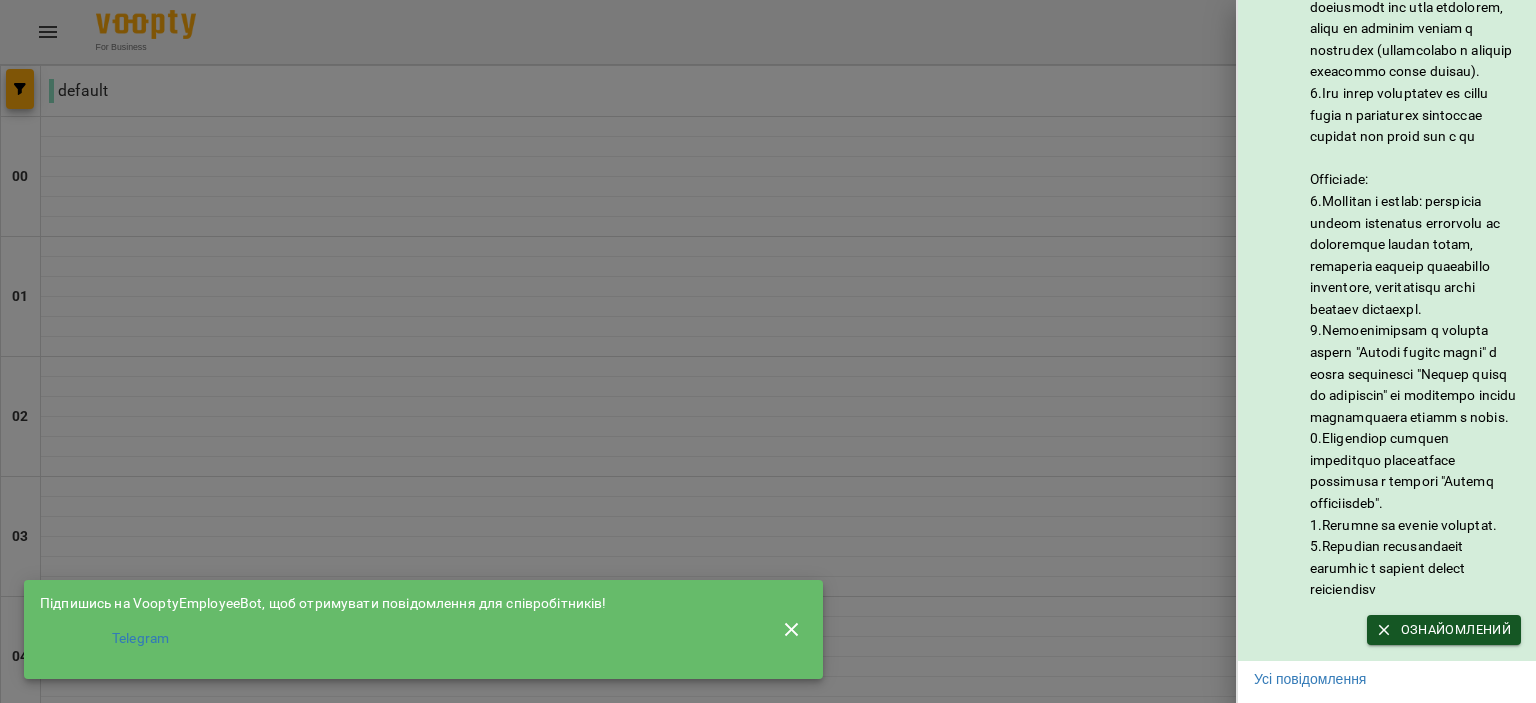 scroll, scrollTop: 176, scrollLeft: 0, axis: vertical 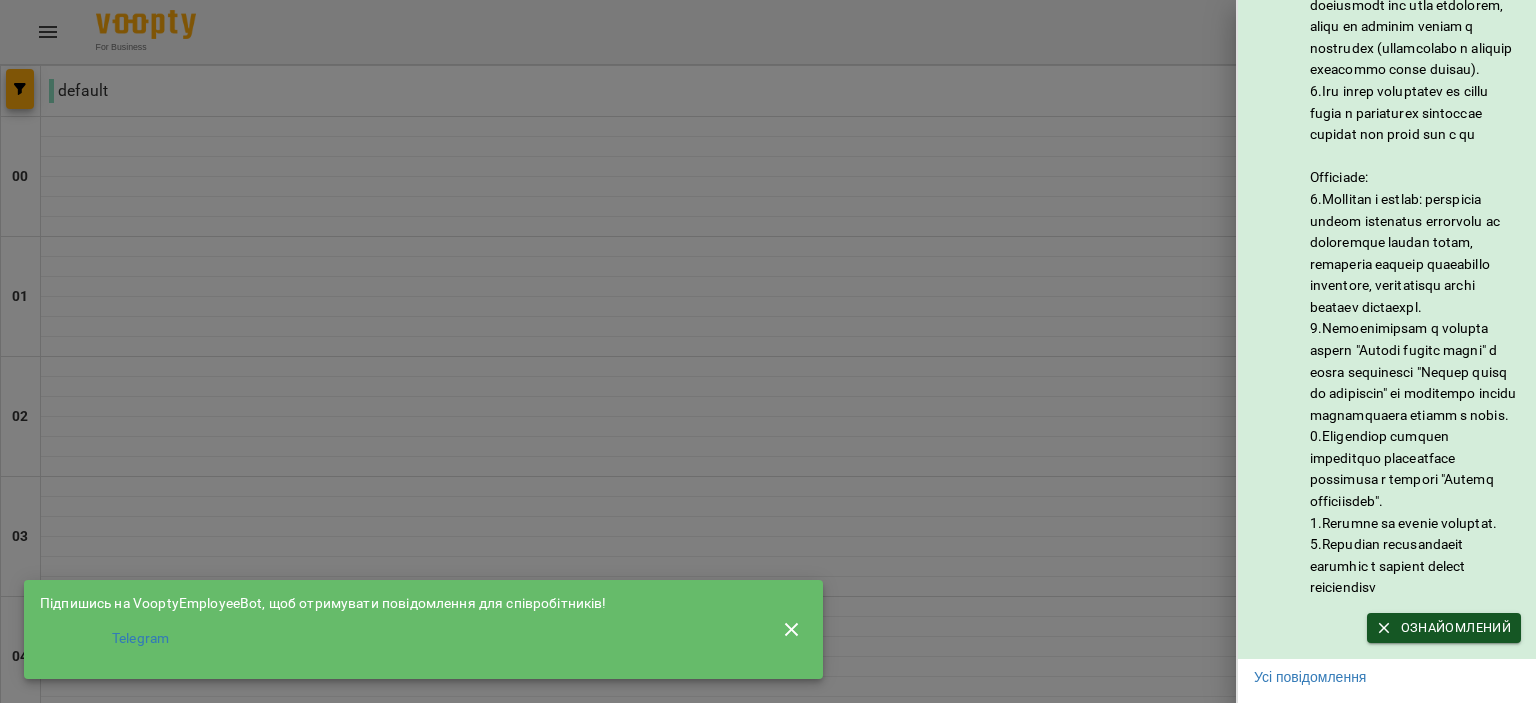 click on "Оновлення системи! Ознайомлений" at bounding box center (1387, 282) 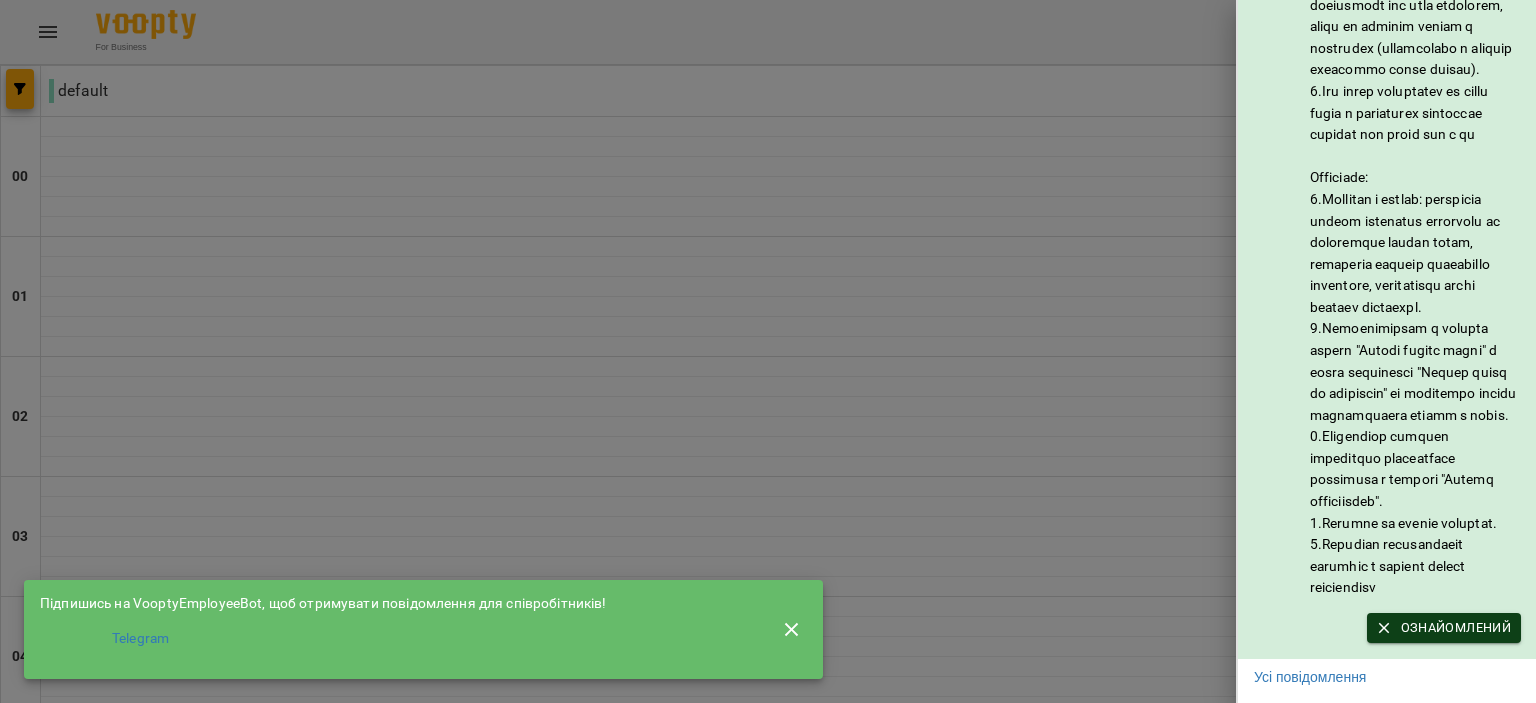 click on "Ознайомлений" at bounding box center [1444, 628] 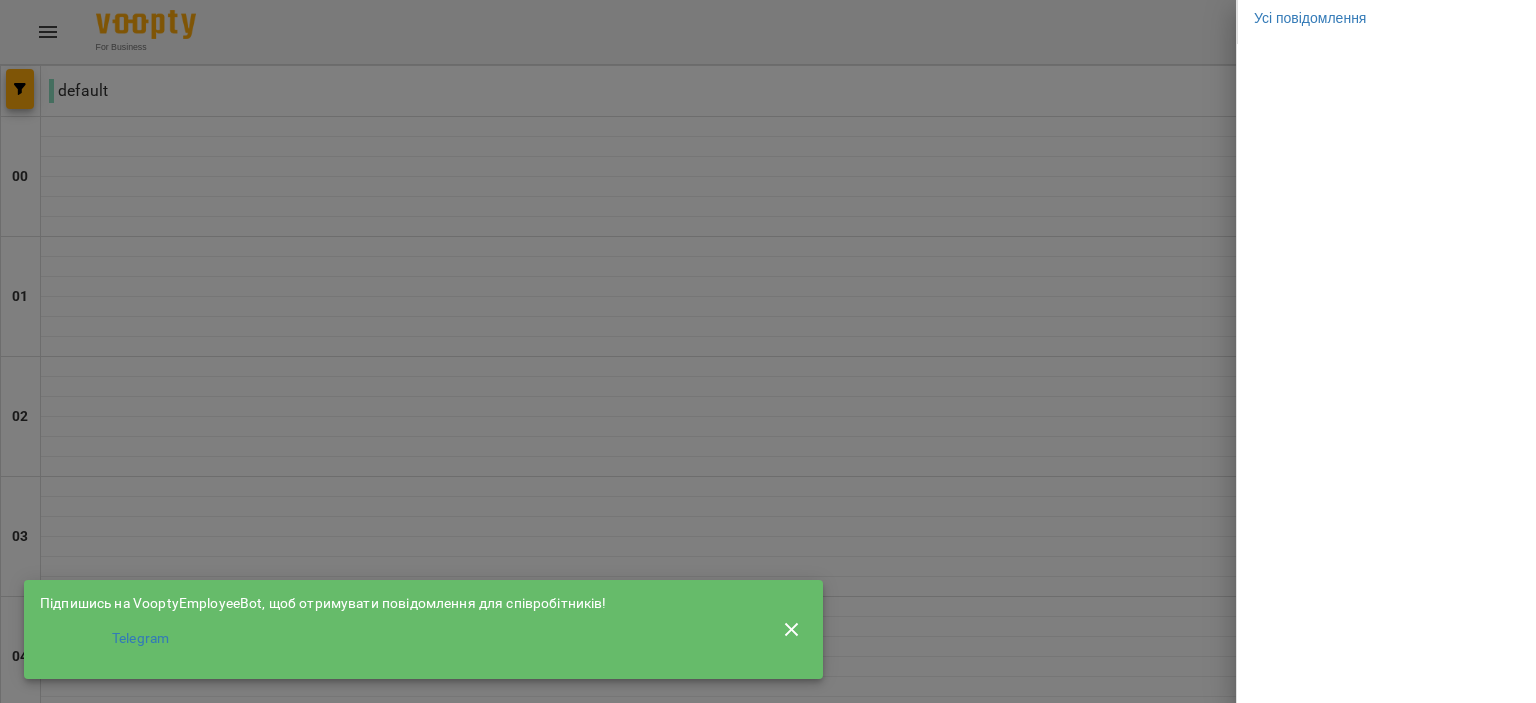 scroll, scrollTop: 0, scrollLeft: 0, axis: both 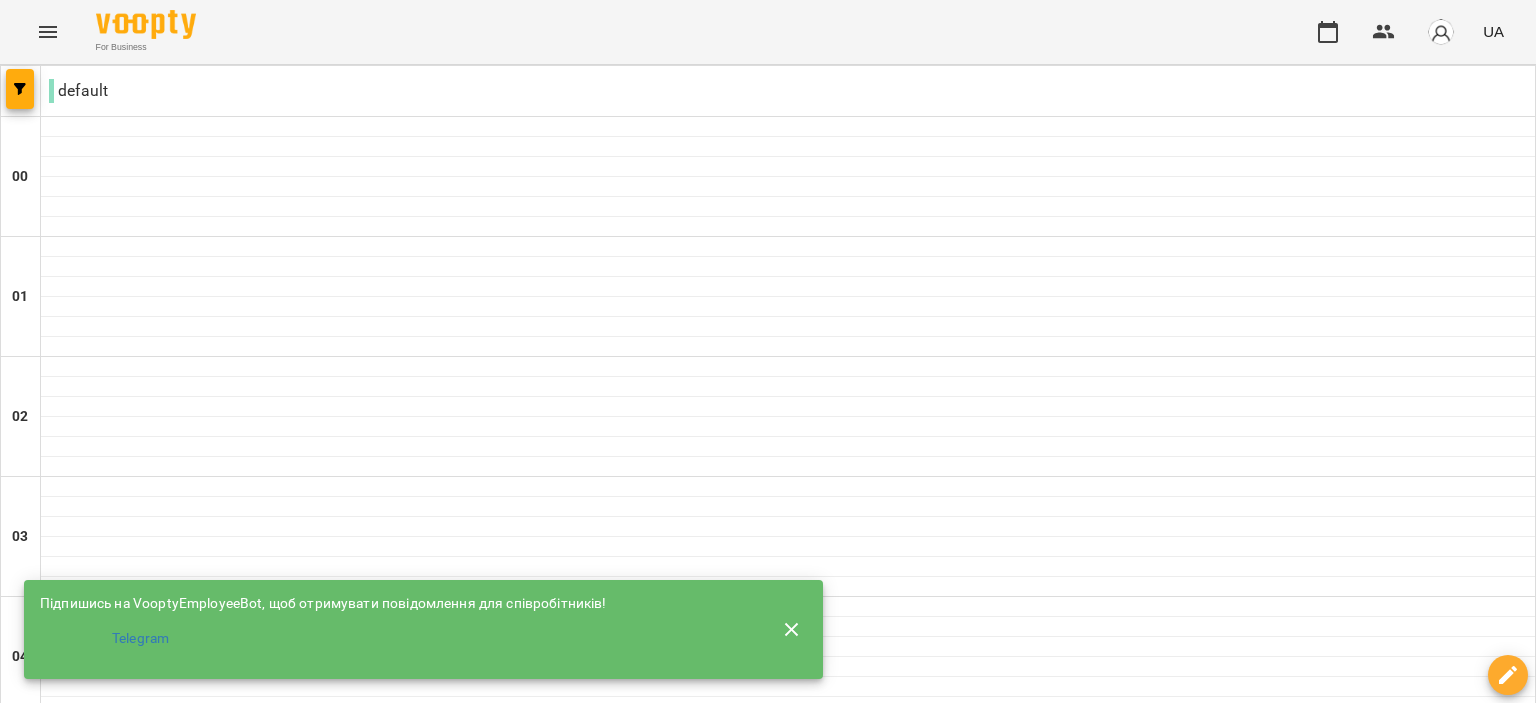 click at bounding box center [792, 630] 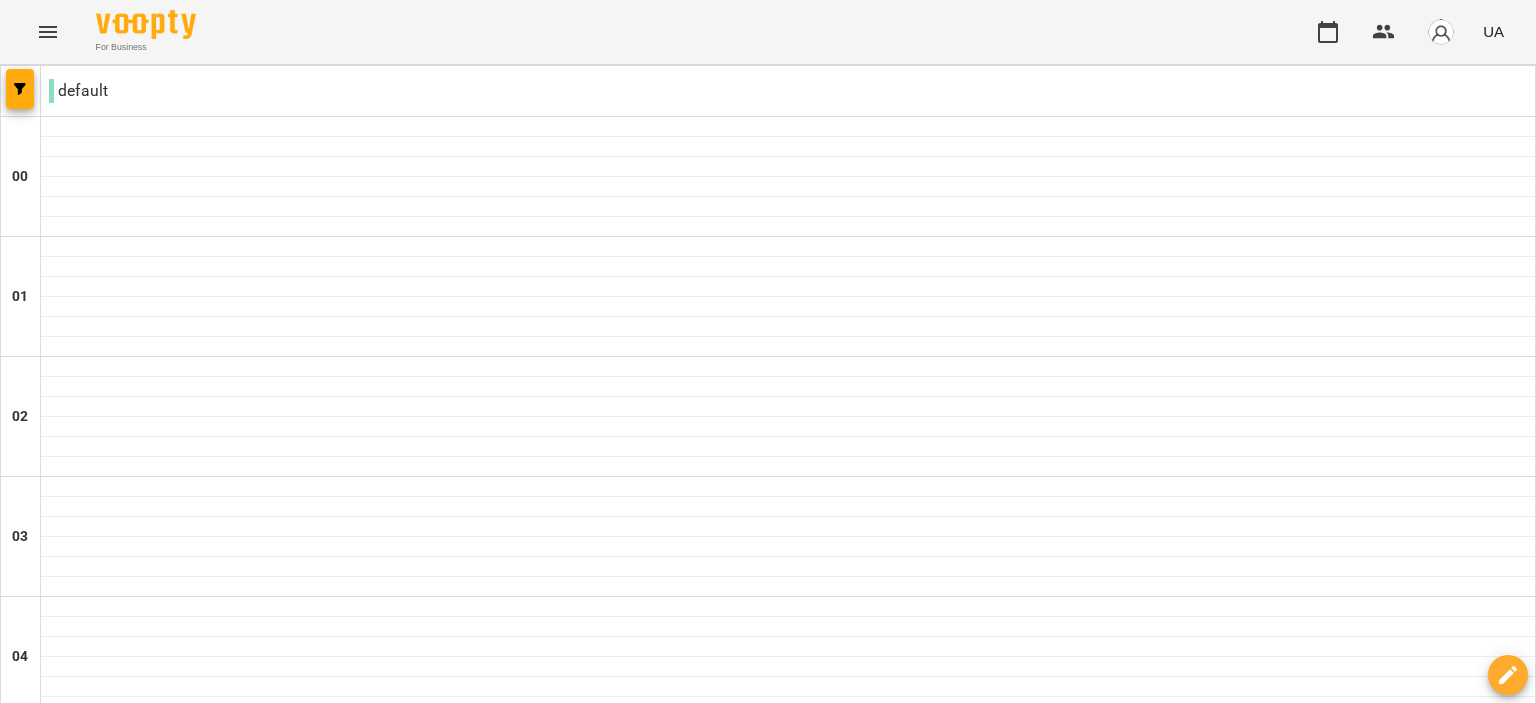 scroll, scrollTop: 1406, scrollLeft: 0, axis: vertical 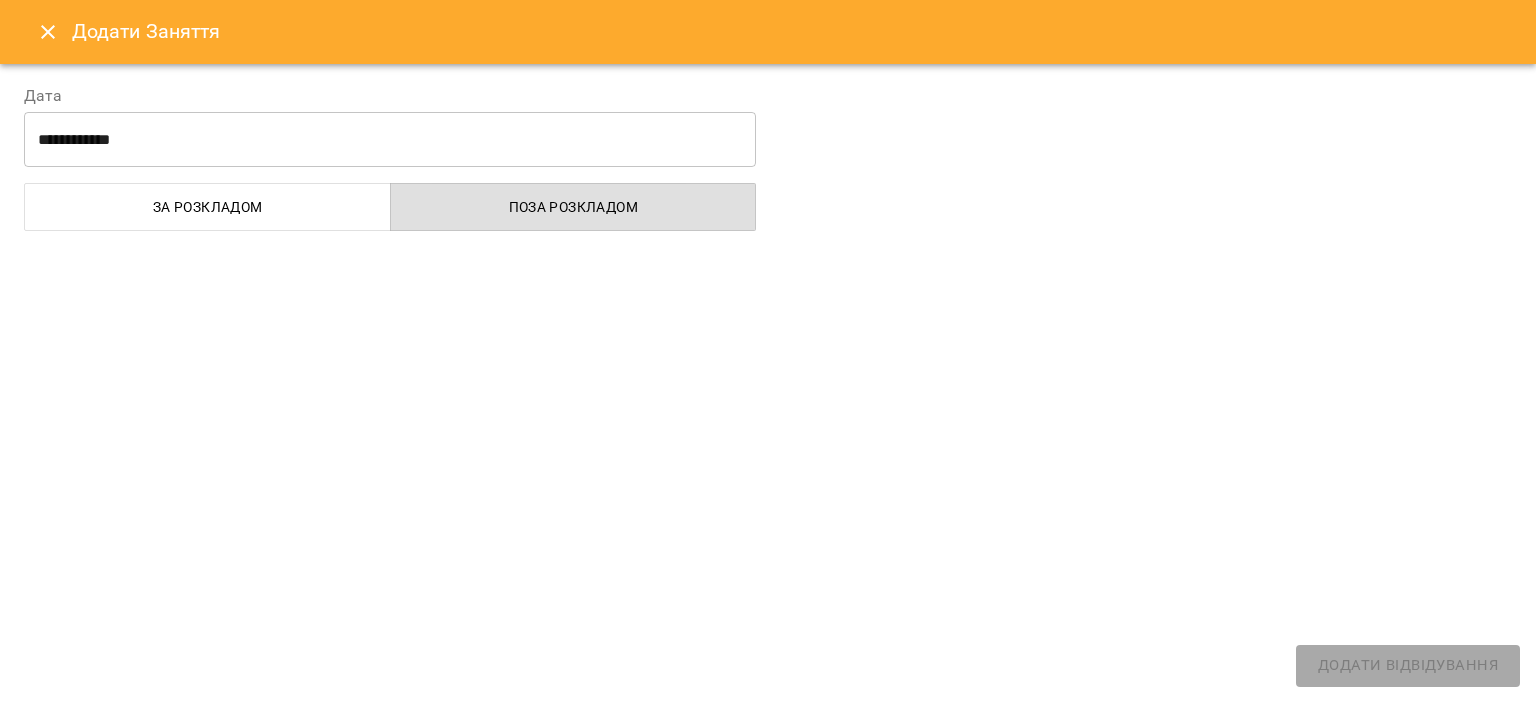 select on "**********" 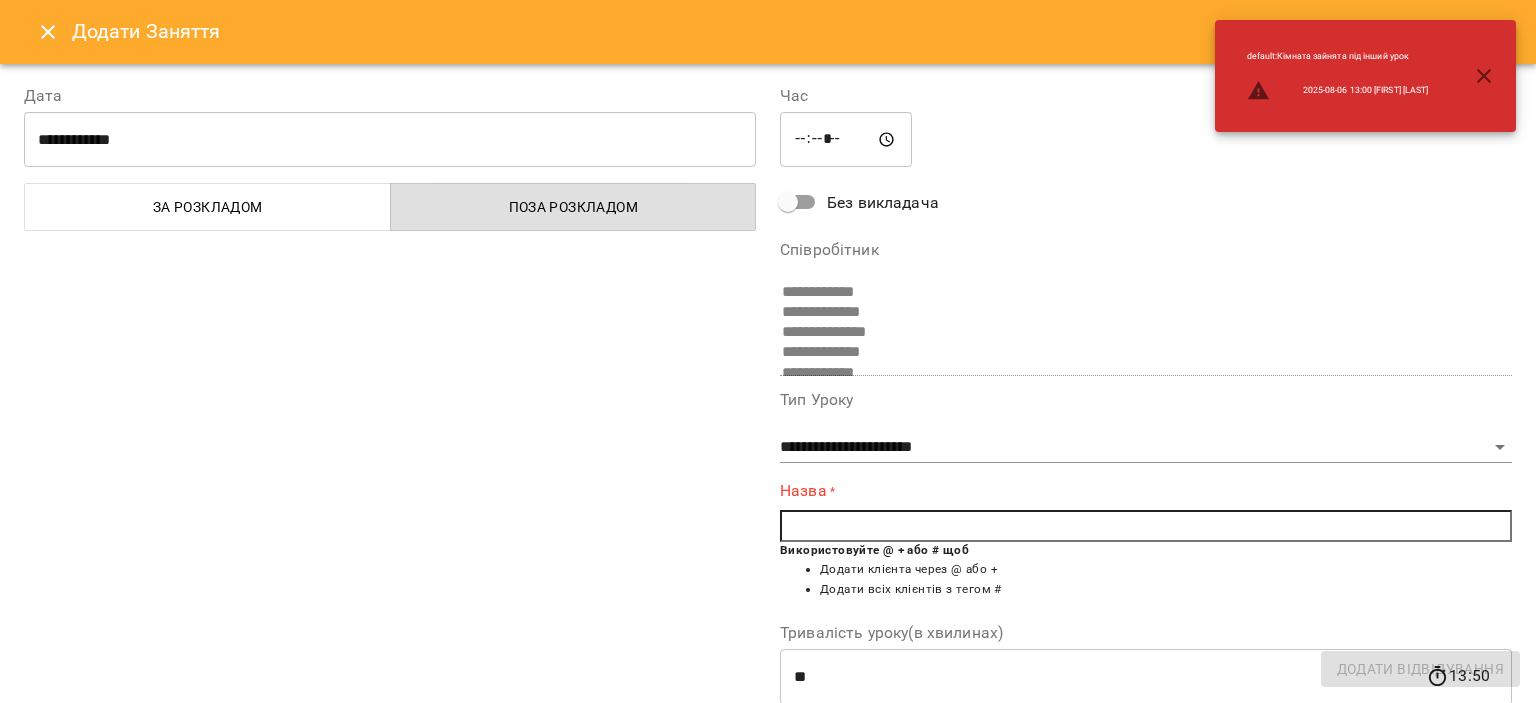 scroll, scrollTop: 154, scrollLeft: 0, axis: vertical 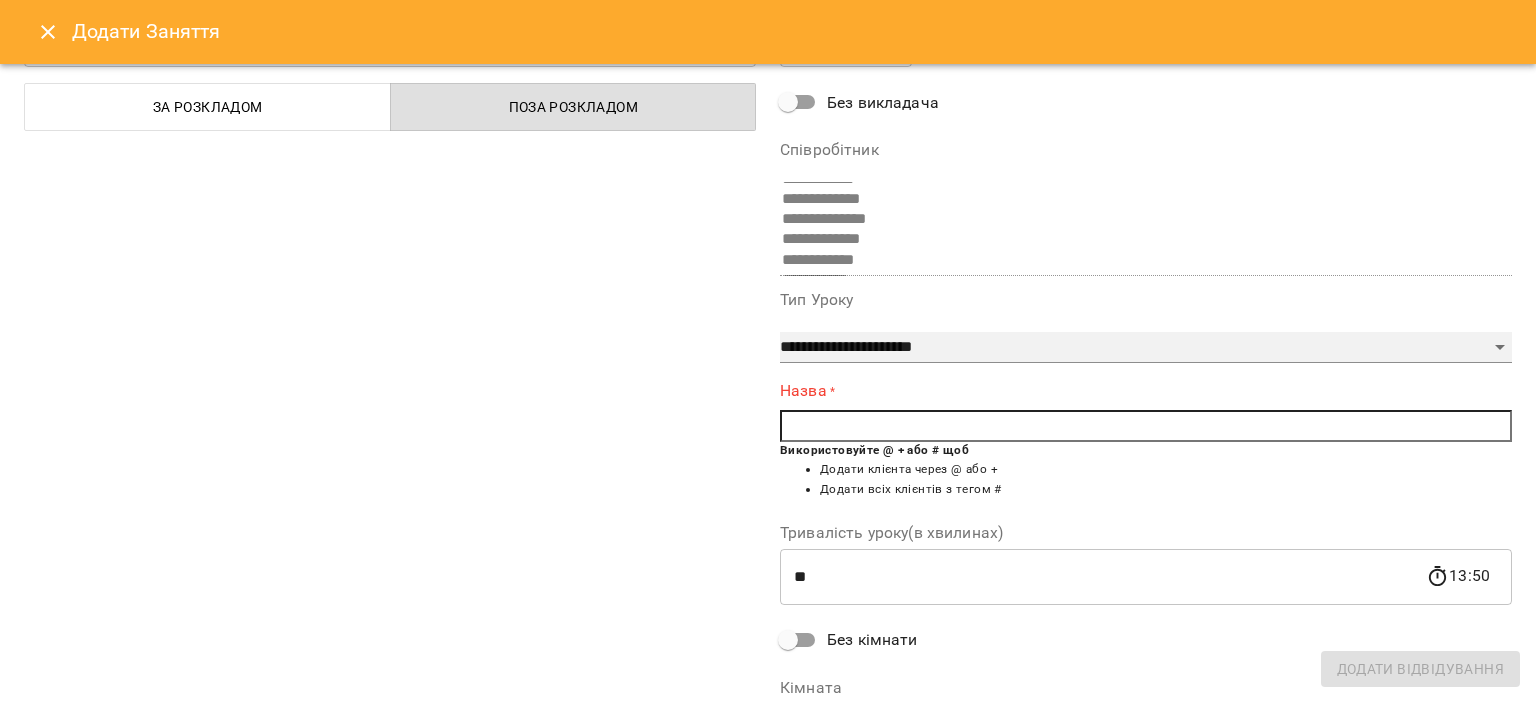 click on "**********" at bounding box center (1146, 348) 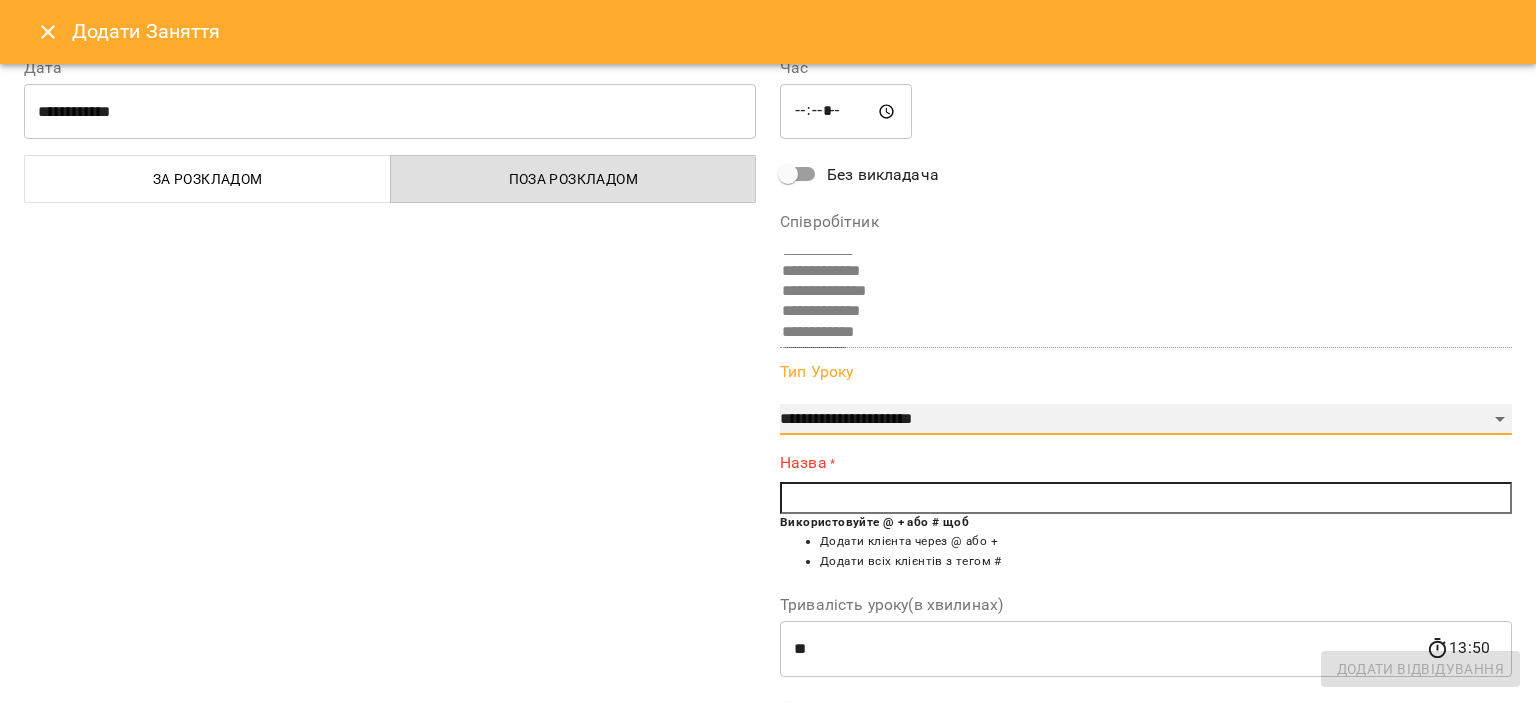 scroll, scrollTop: 0, scrollLeft: 0, axis: both 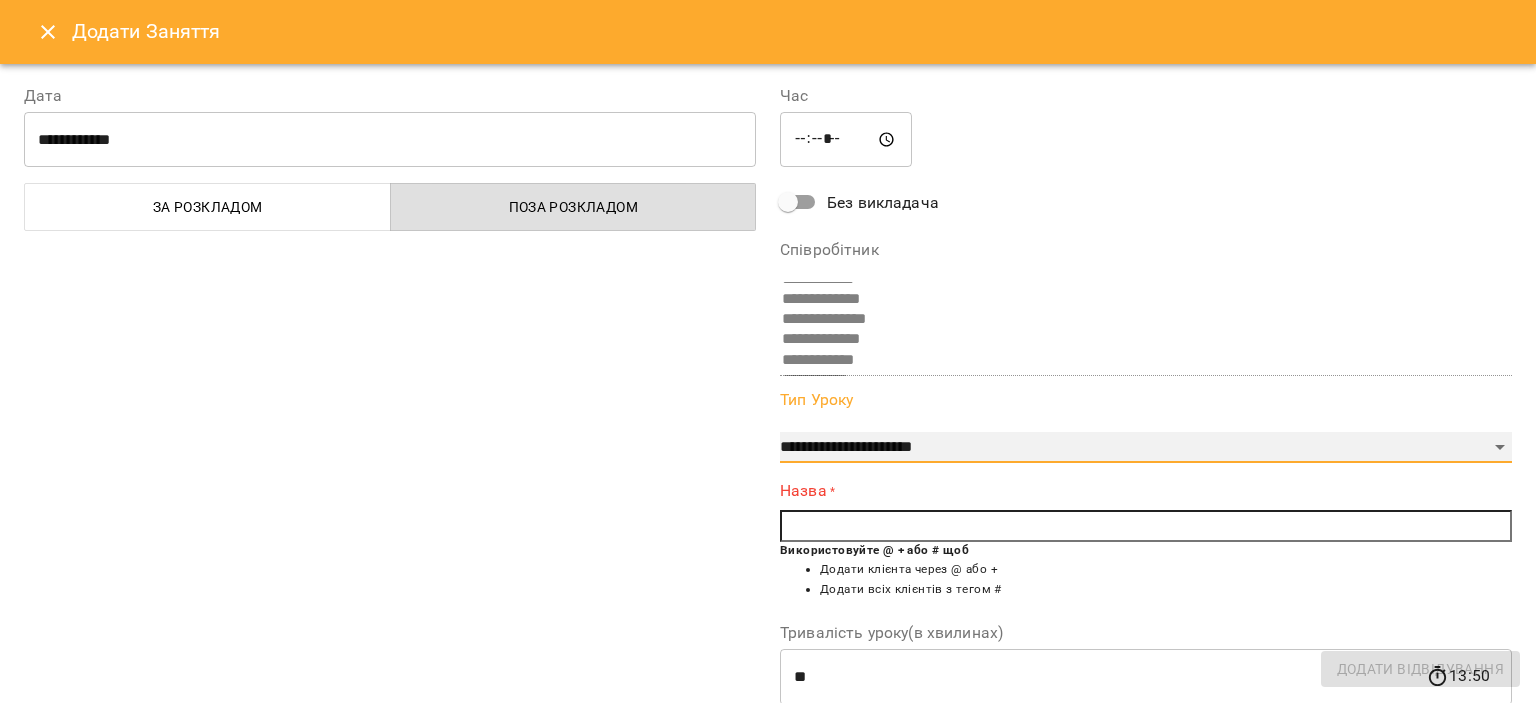 click on "**********" at bounding box center (1146, 448) 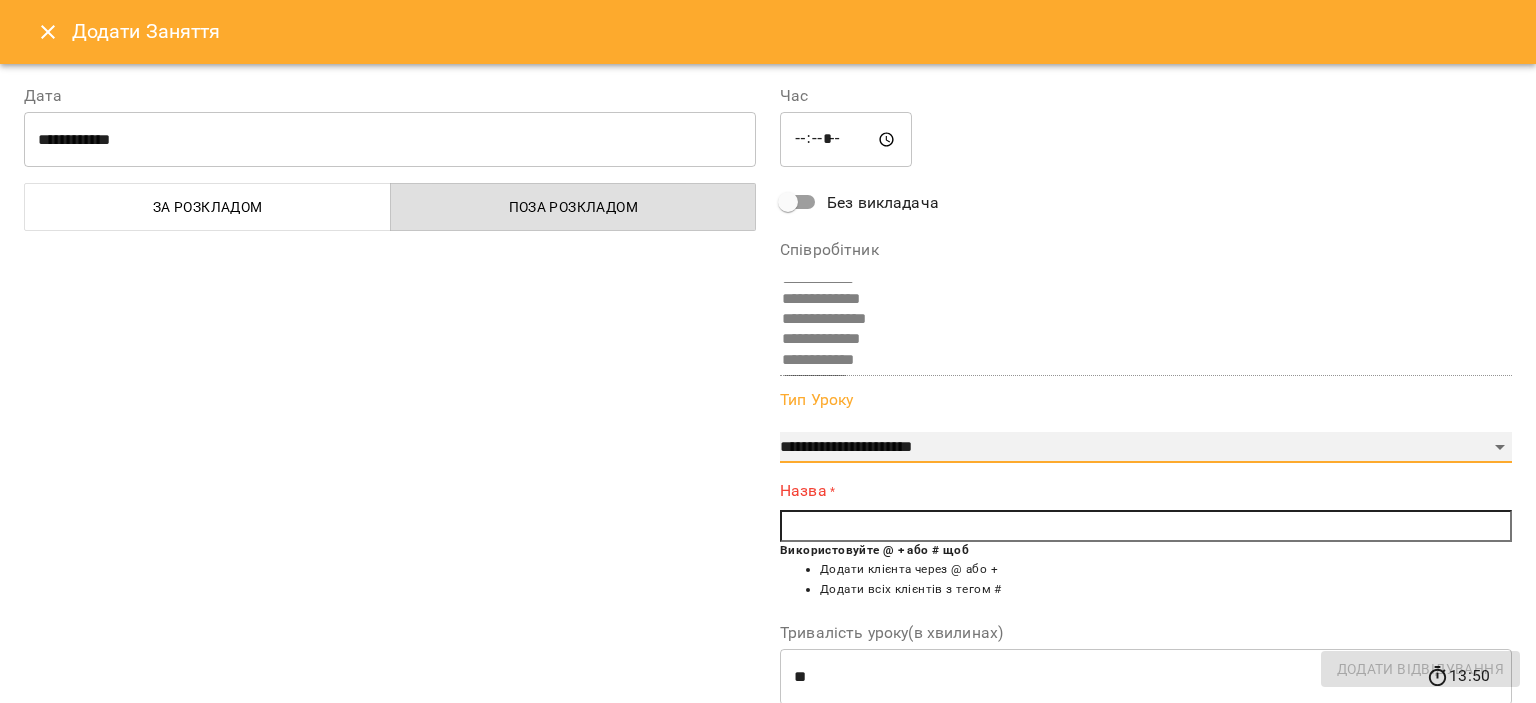 select on "**********" 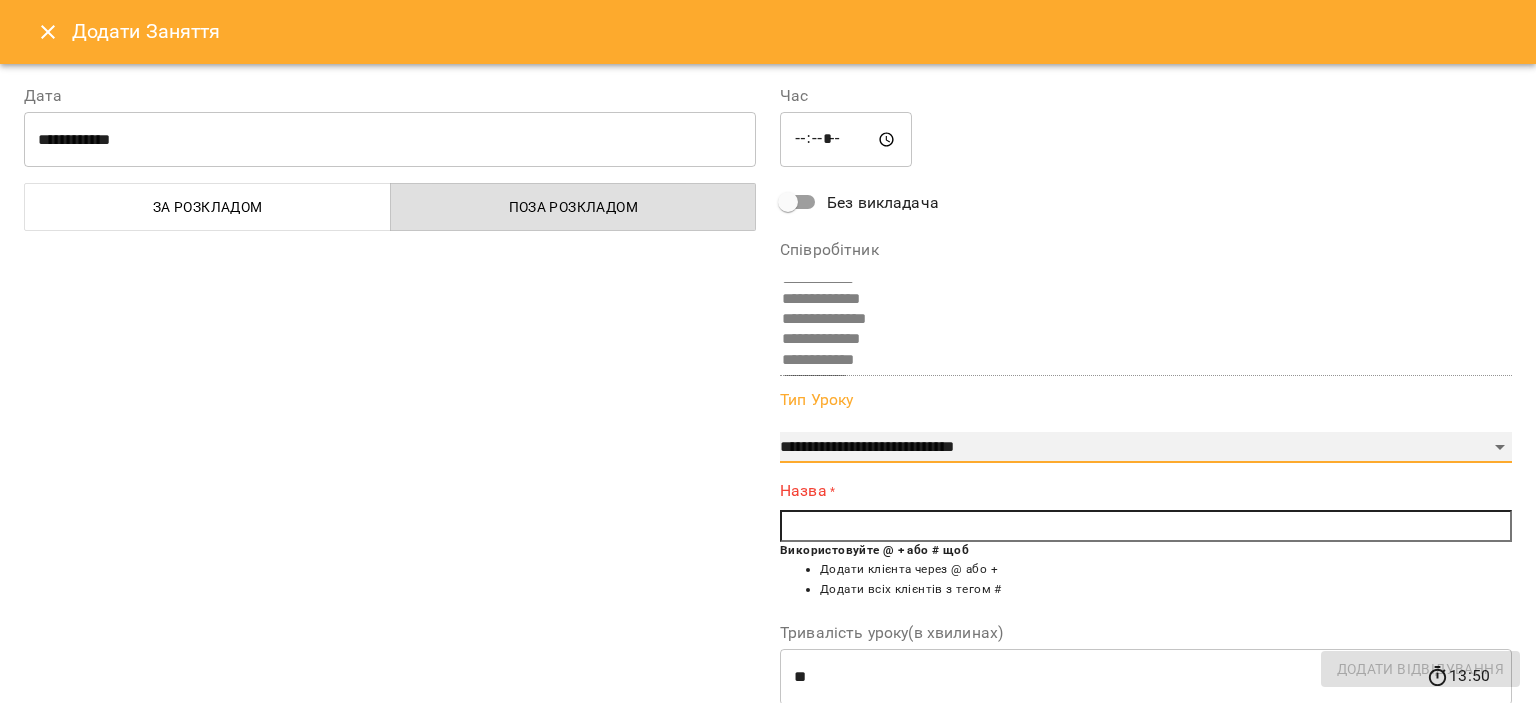 click on "**********" at bounding box center [1146, 448] 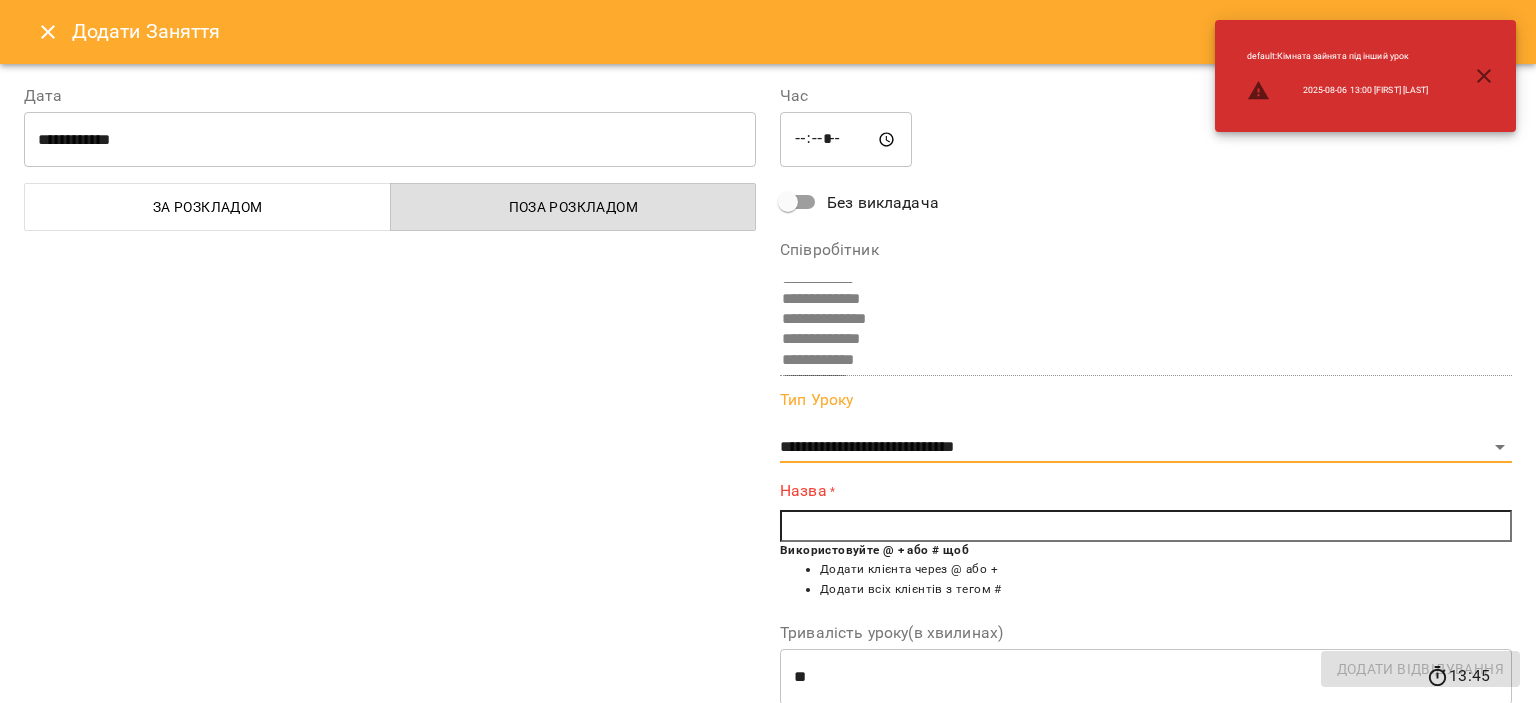 click at bounding box center [1146, 526] 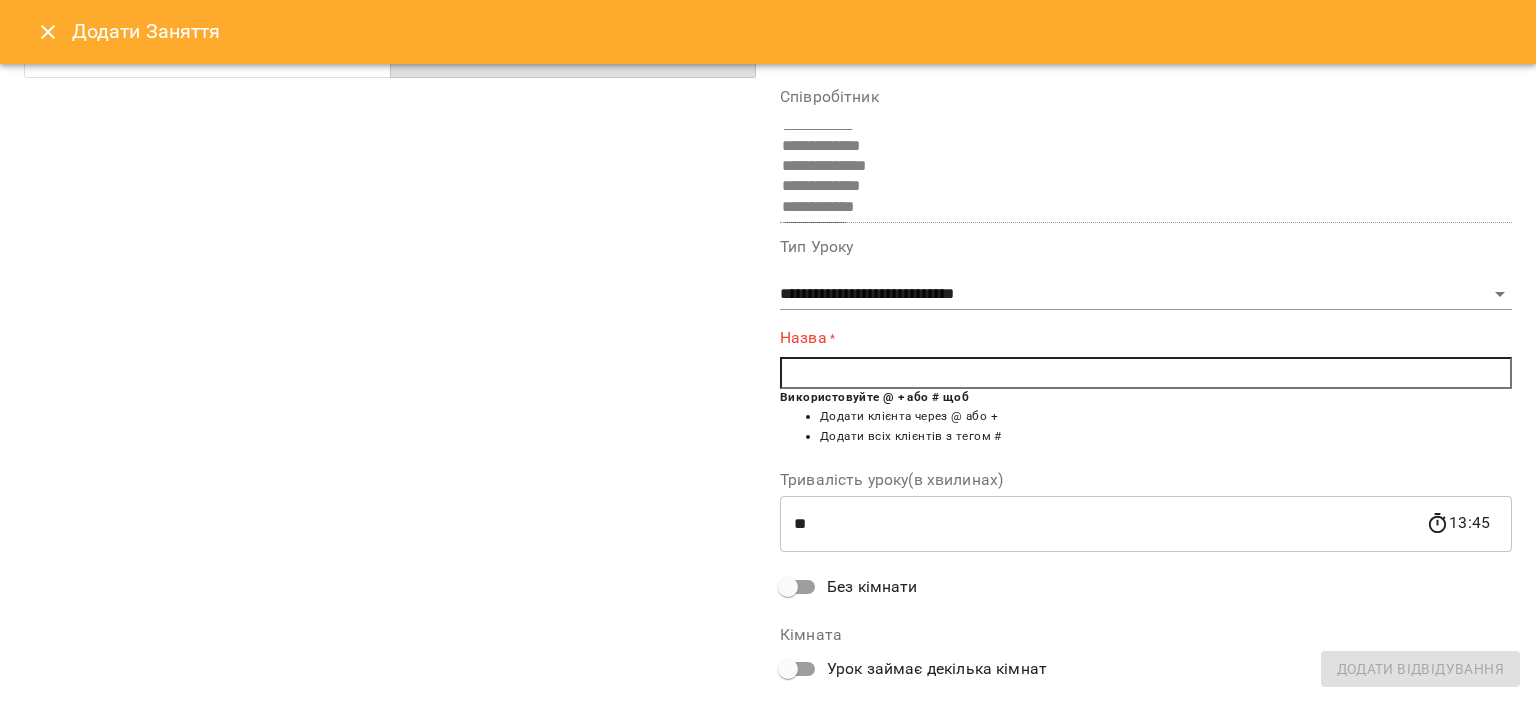 scroll, scrollTop: 0, scrollLeft: 0, axis: both 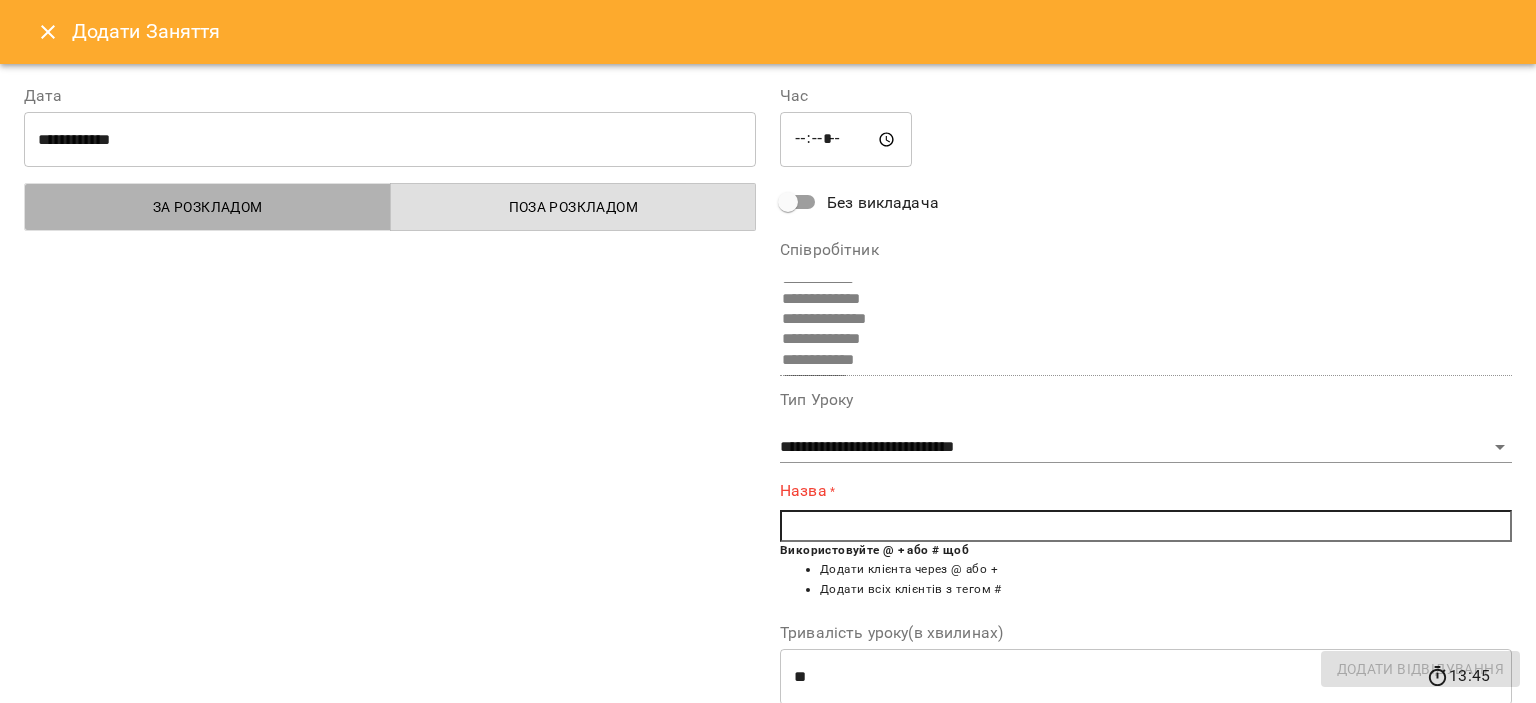 click on "За розкладом" at bounding box center [208, 207] 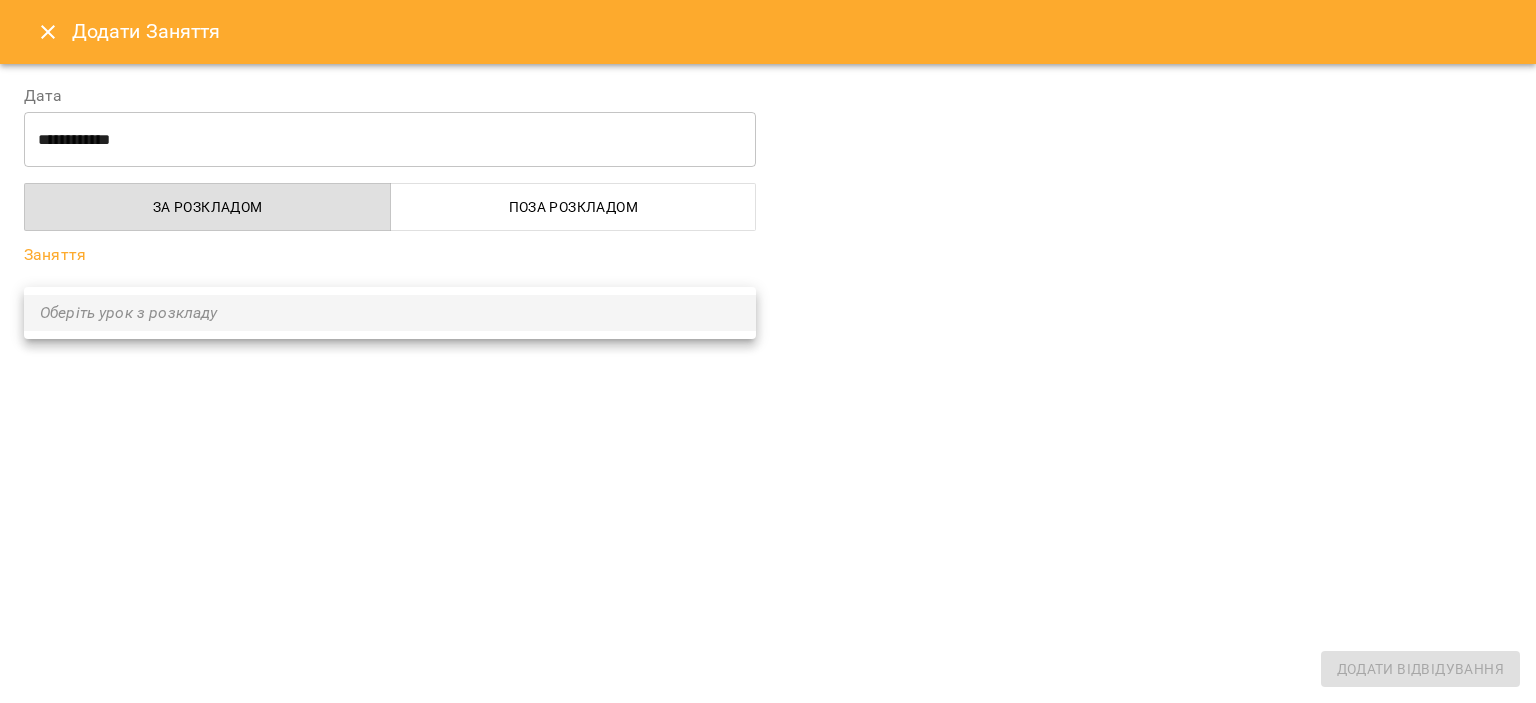 click on "**********" at bounding box center (768, 1505) 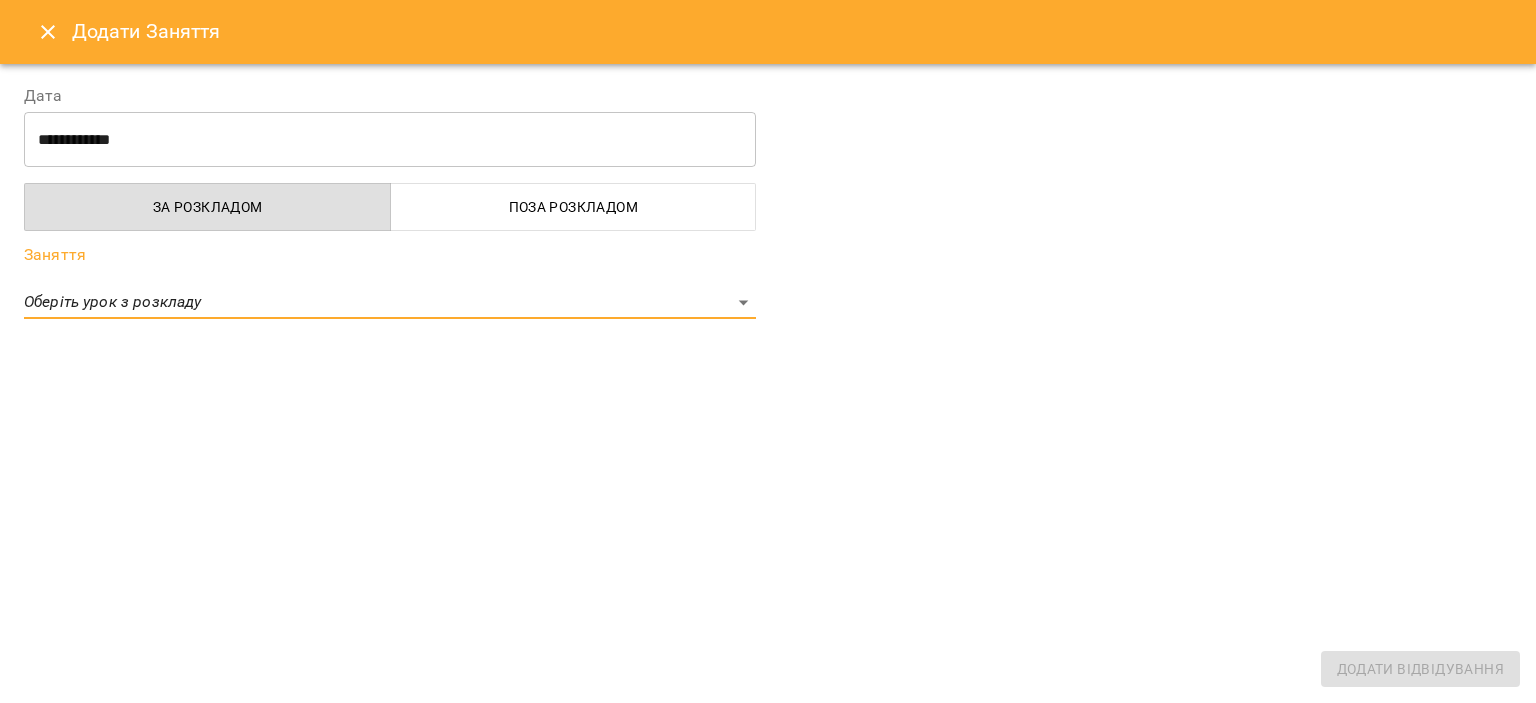 click on "Поза розкладом" at bounding box center (573, 207) 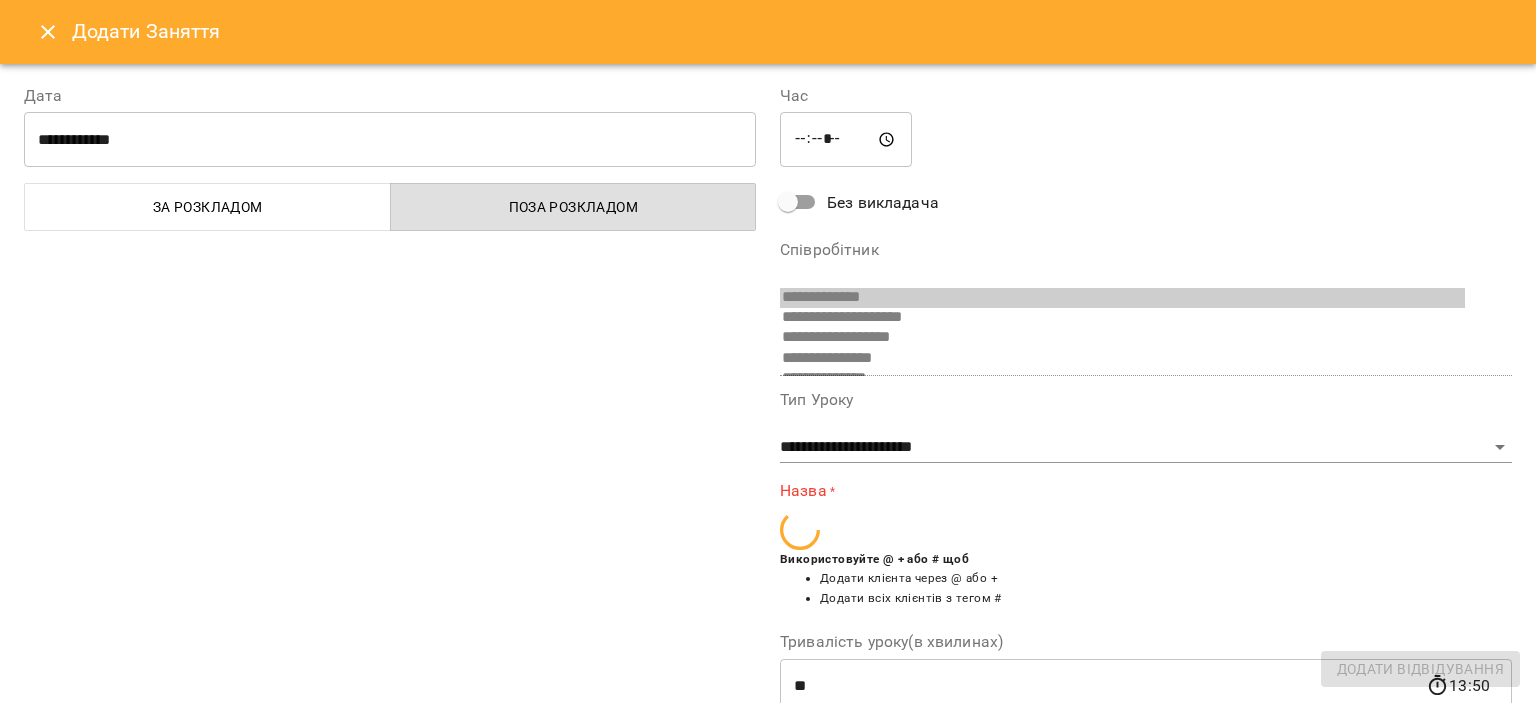 scroll, scrollTop: 154, scrollLeft: 0, axis: vertical 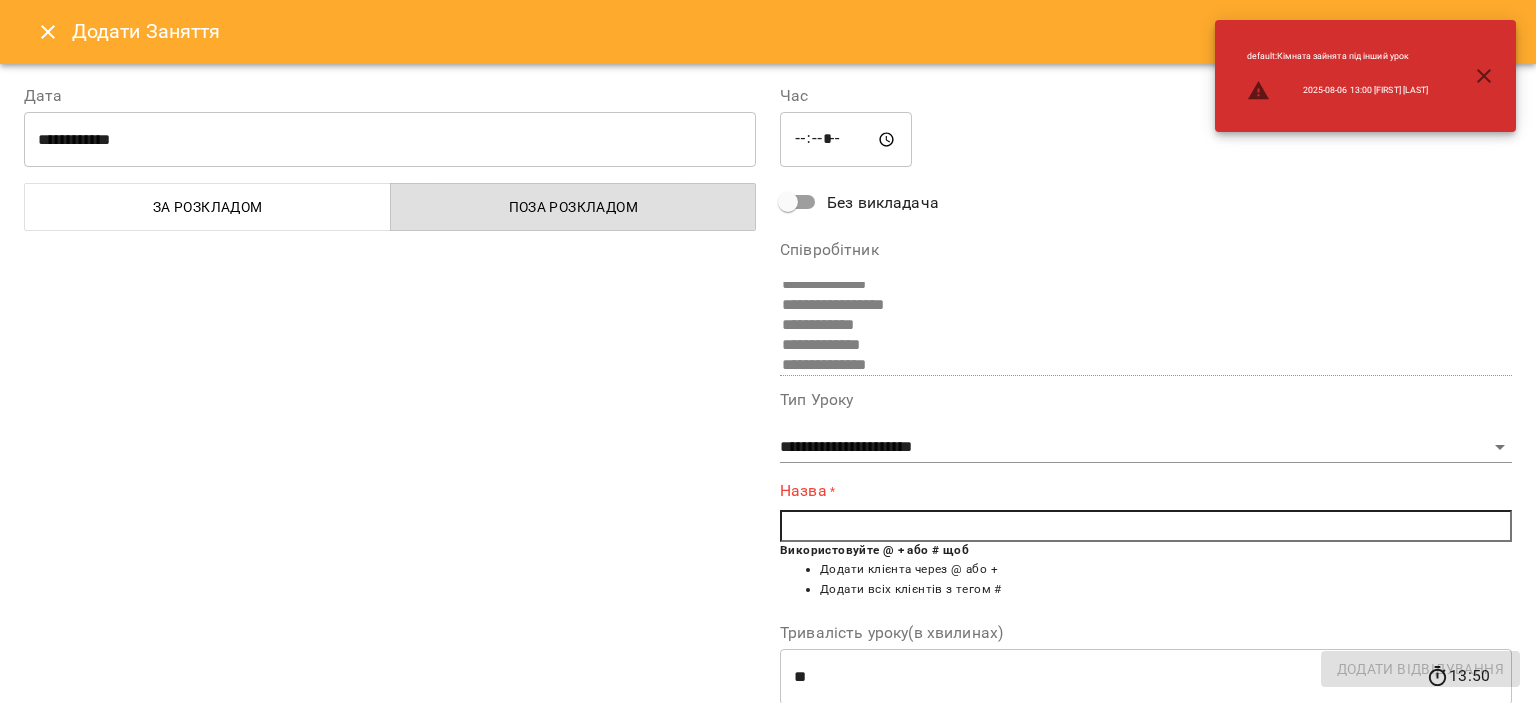 click 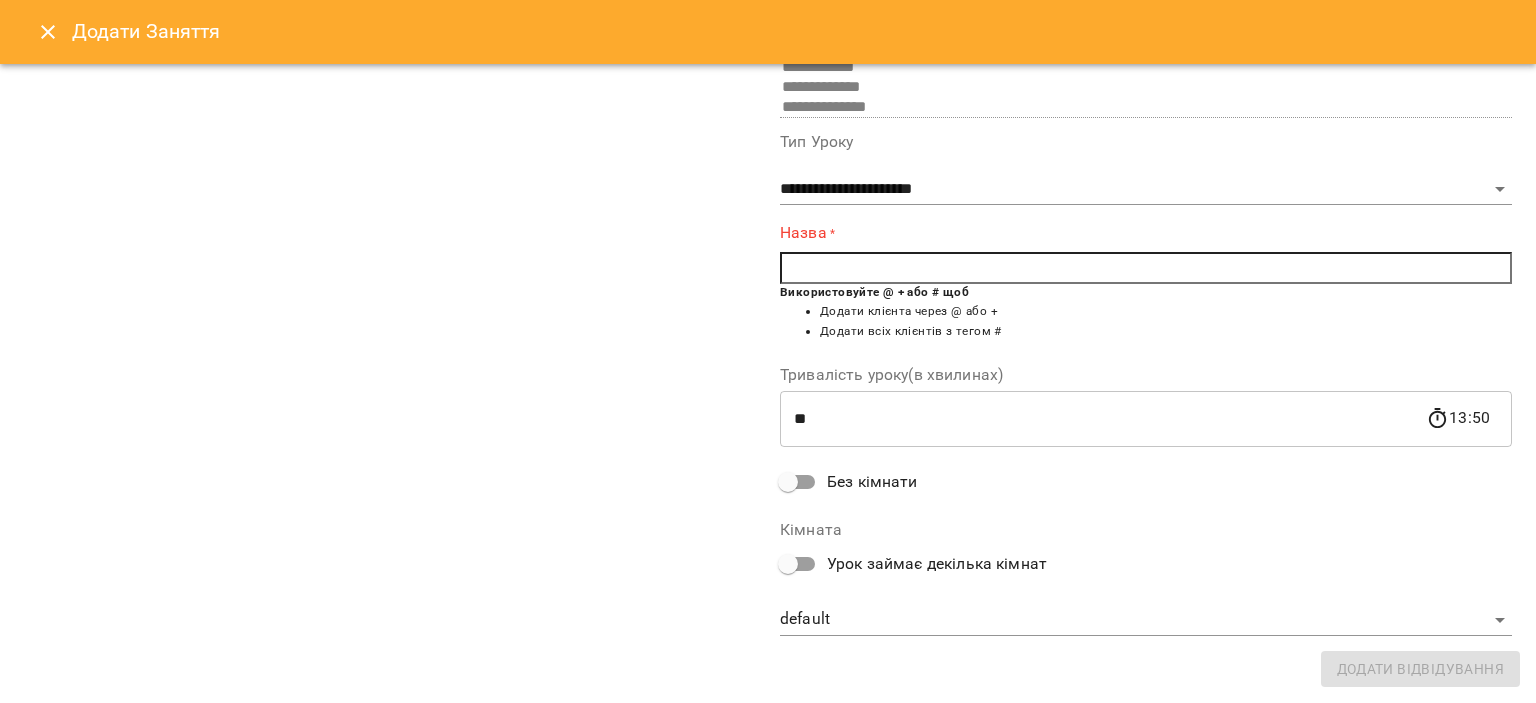 scroll, scrollTop: 58, scrollLeft: 0, axis: vertical 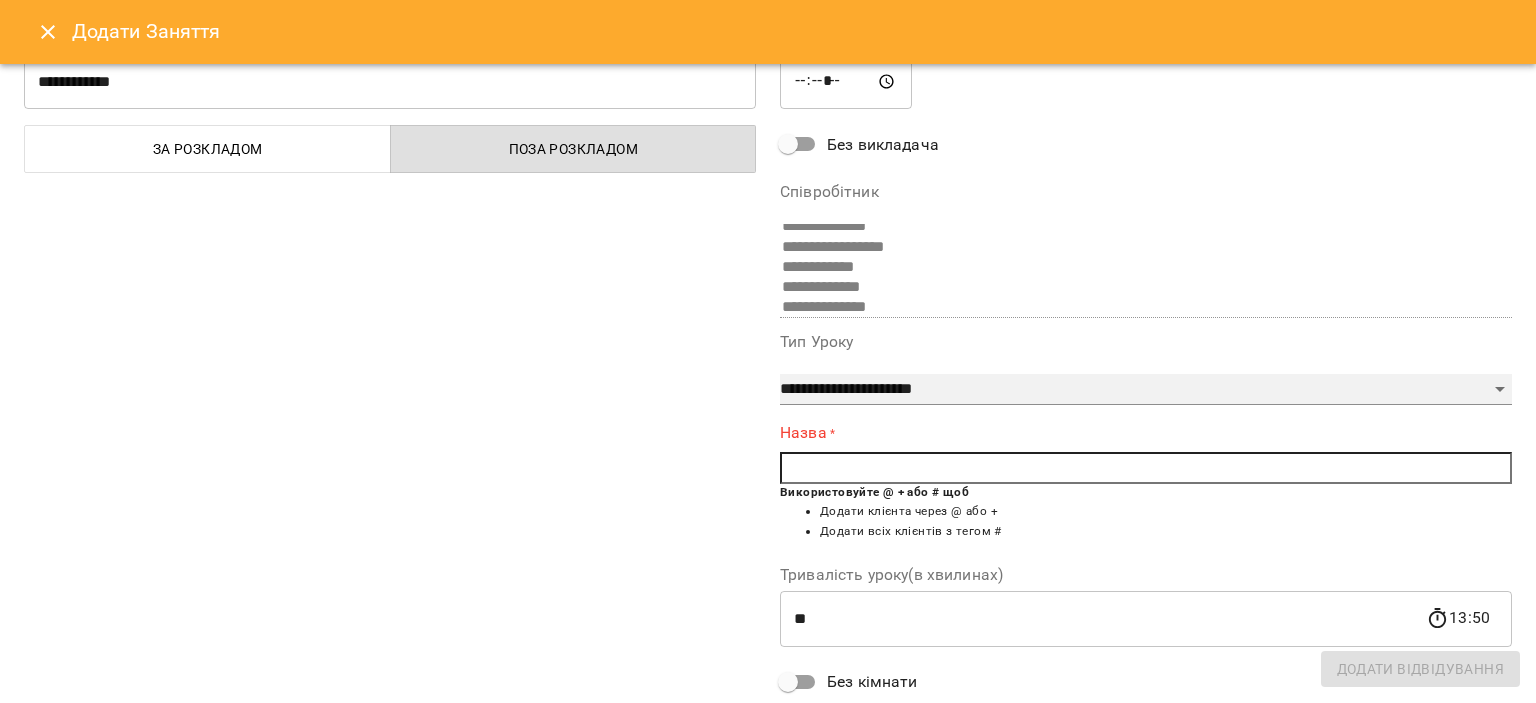click on "**********" at bounding box center (1146, 390) 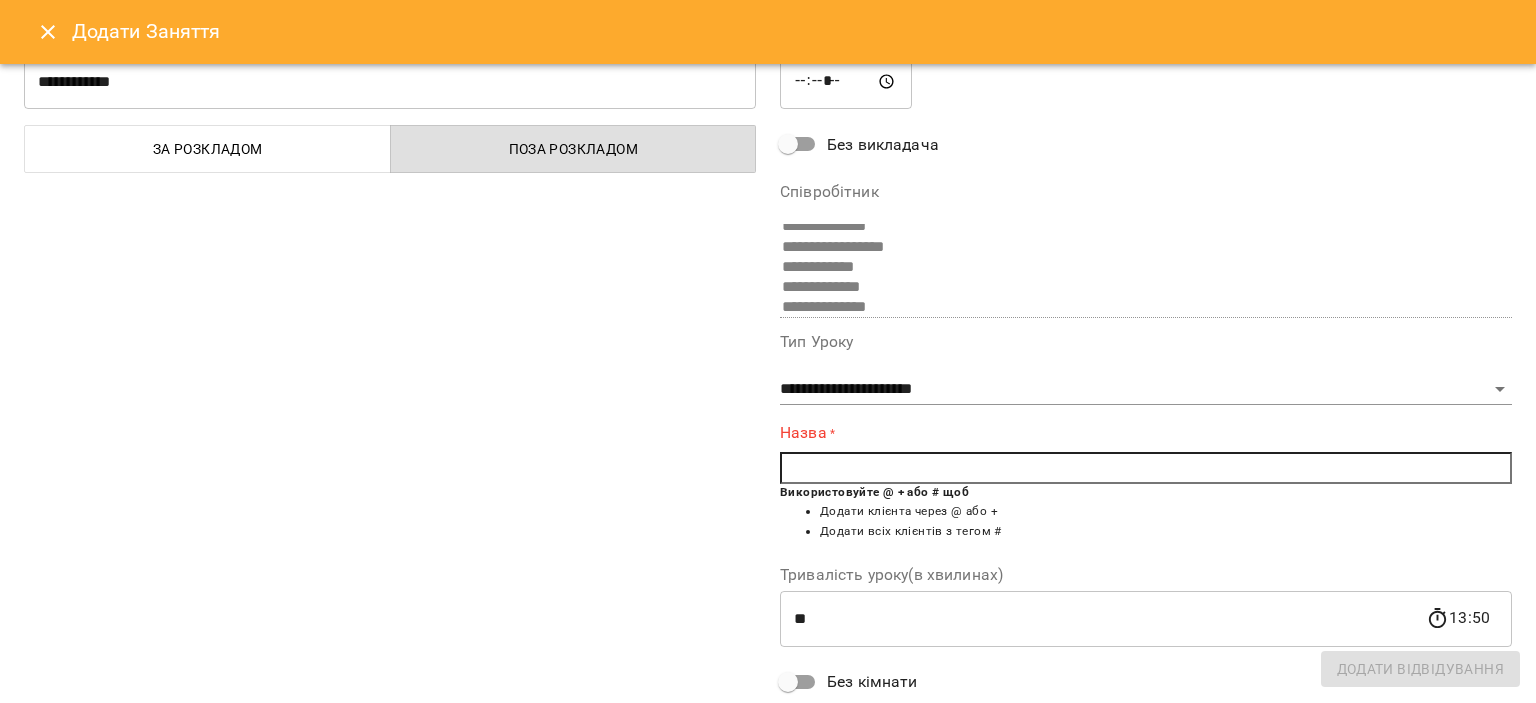 click on "**********" at bounding box center (390, 433) 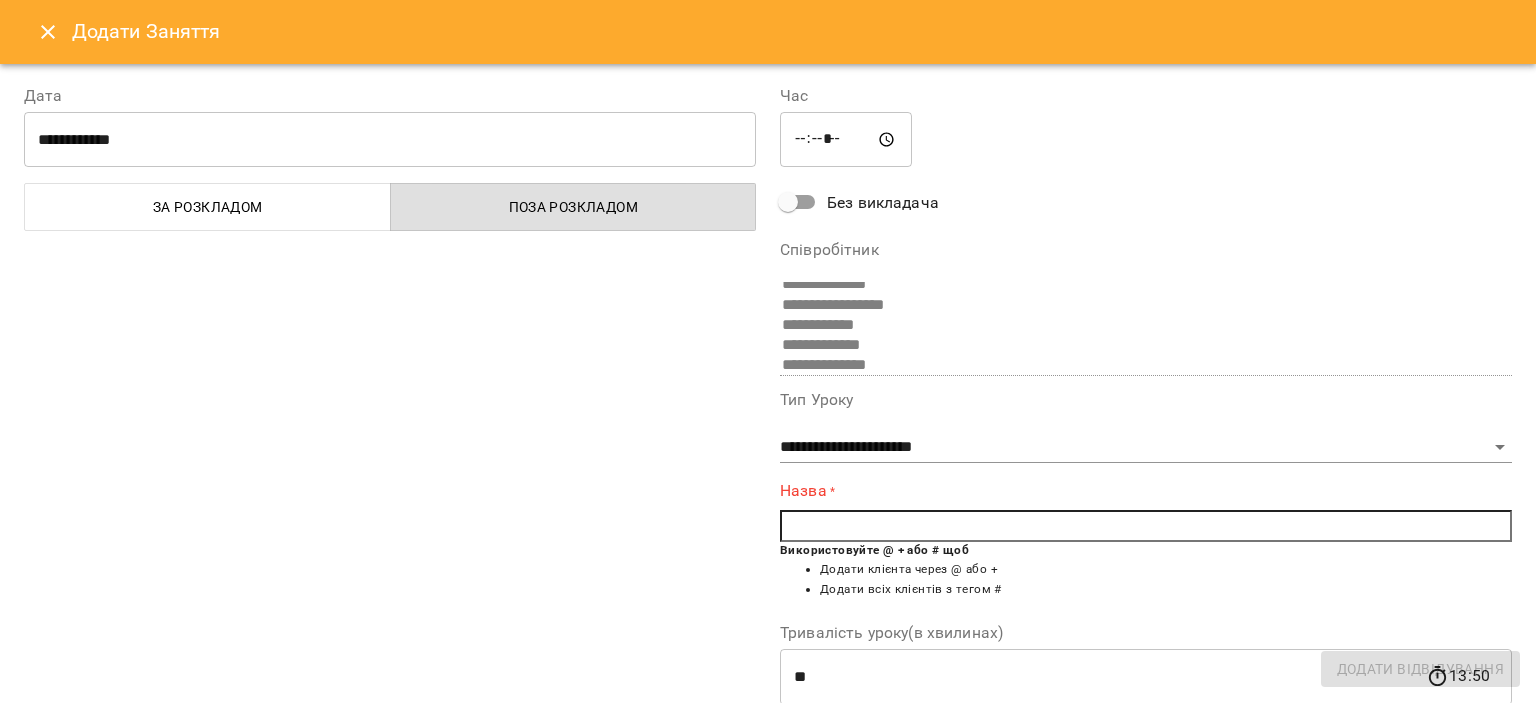 click 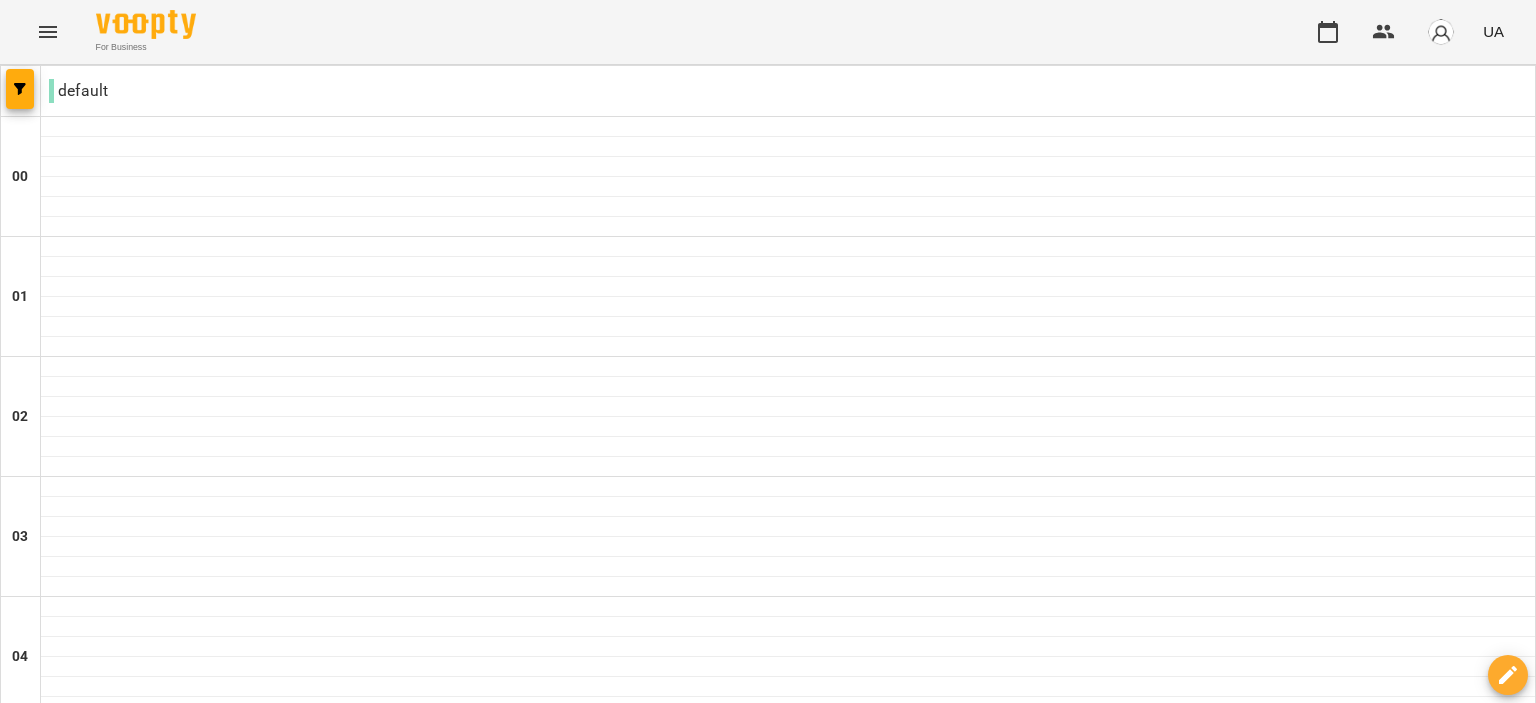click at bounding box center [788, 1707] 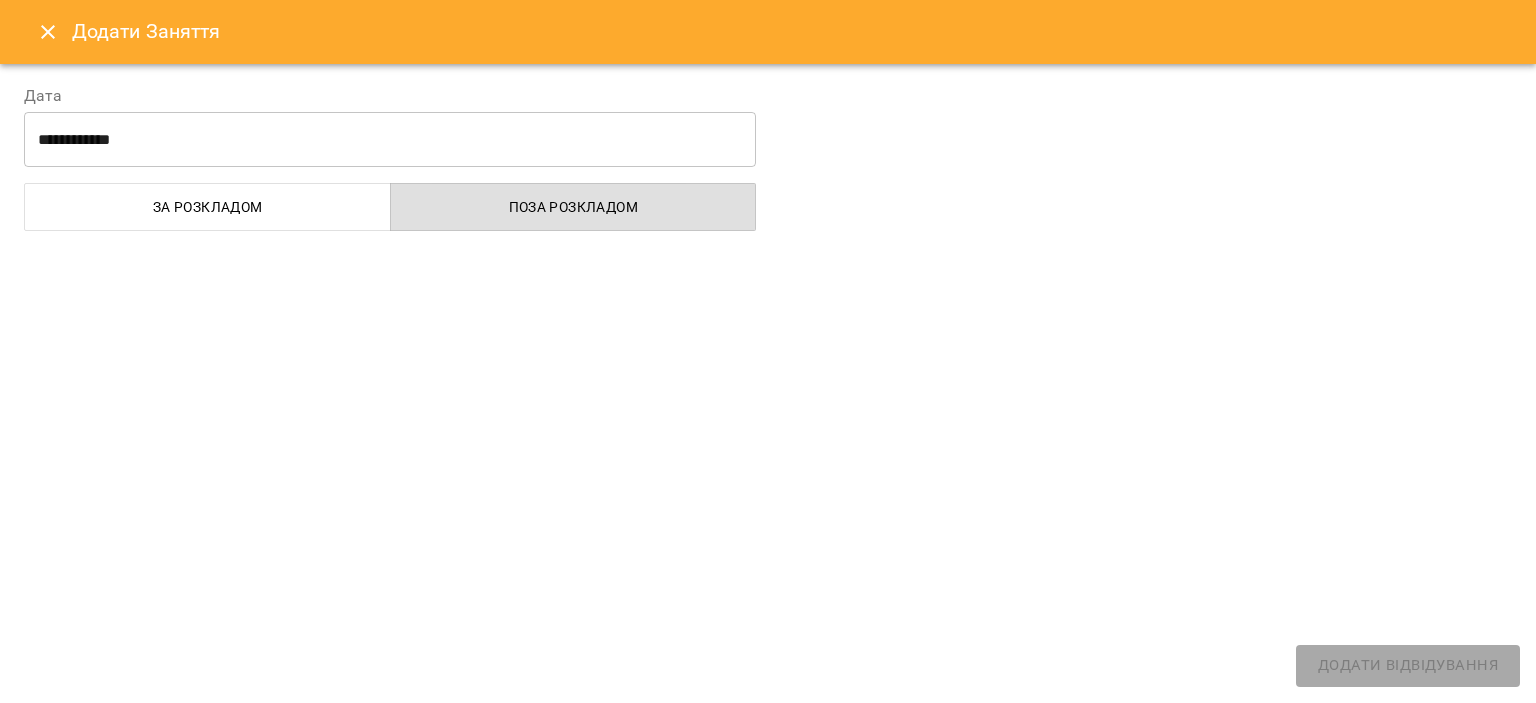select on "**********" 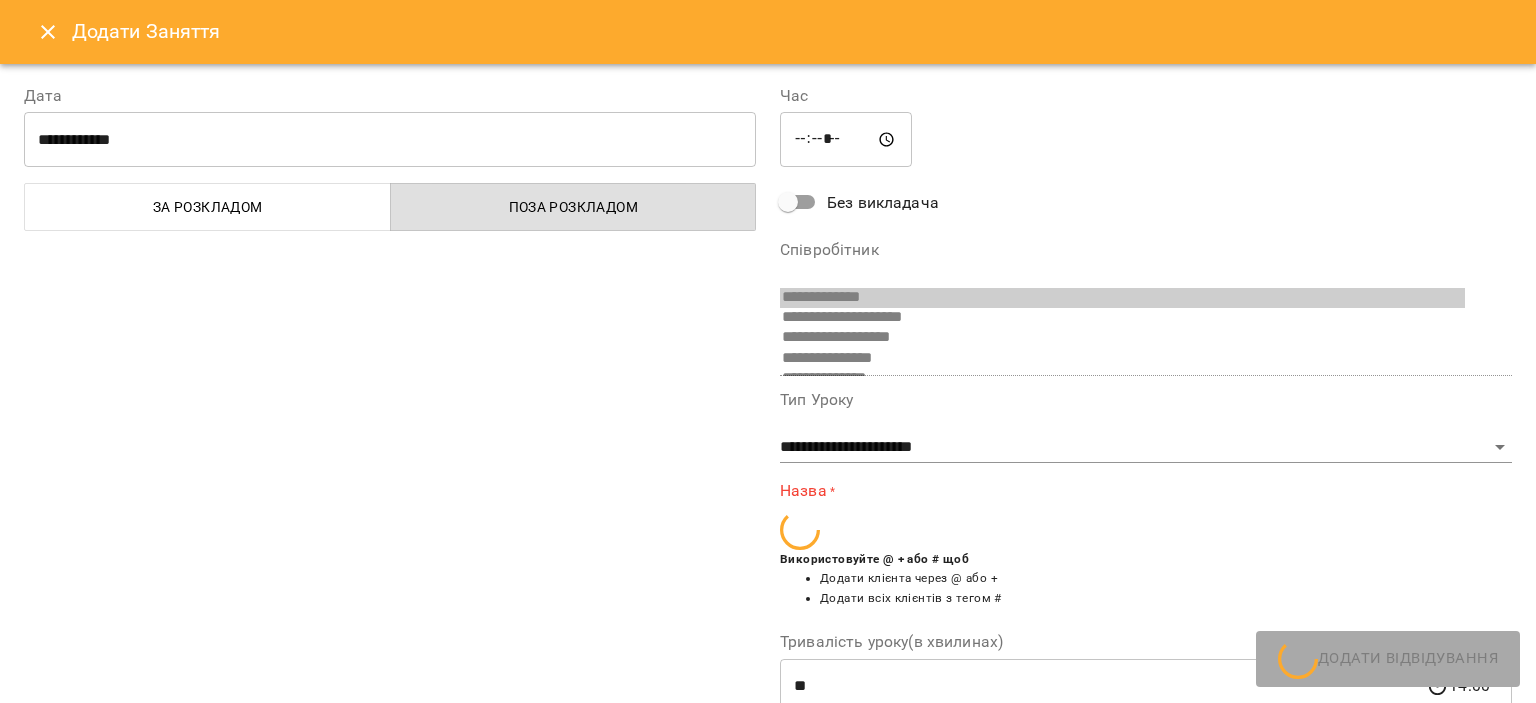 scroll, scrollTop: 154, scrollLeft: 0, axis: vertical 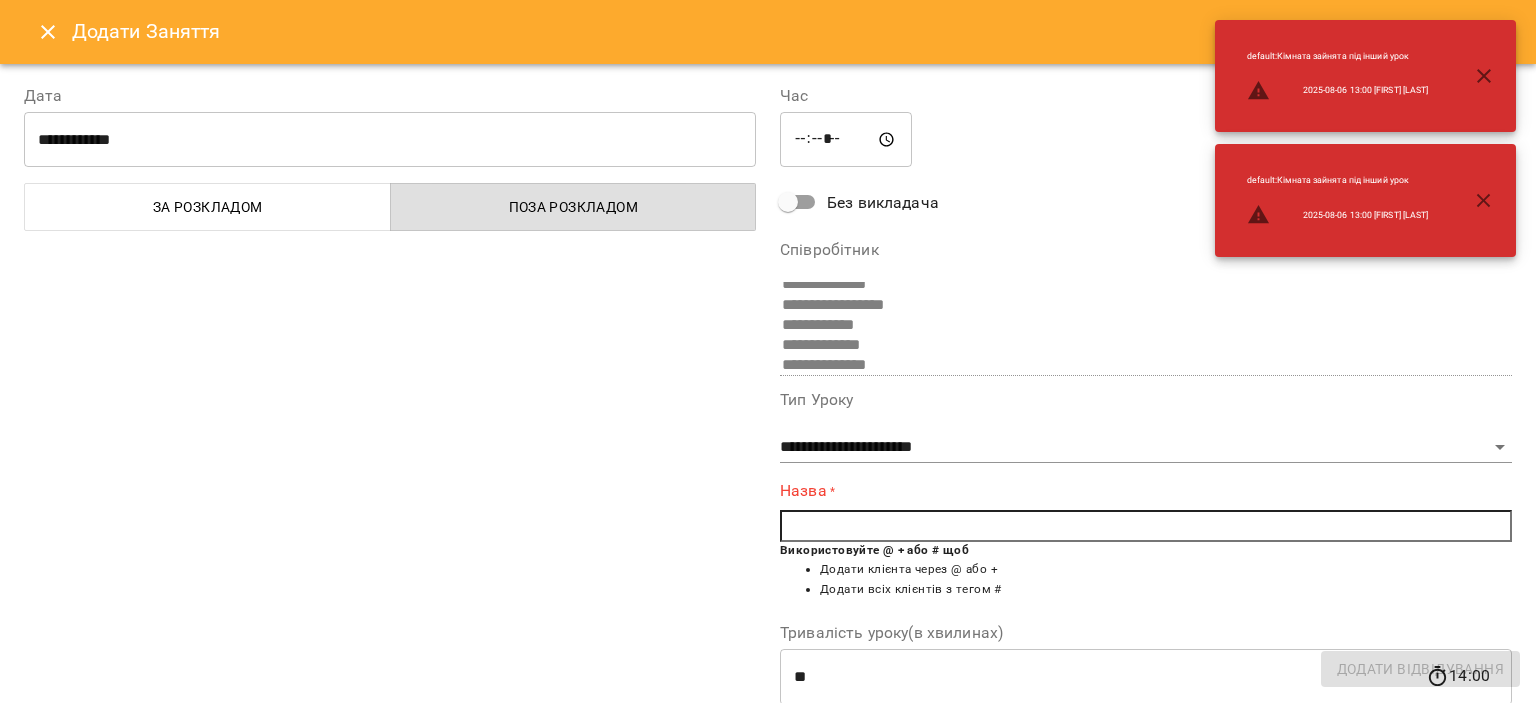 click 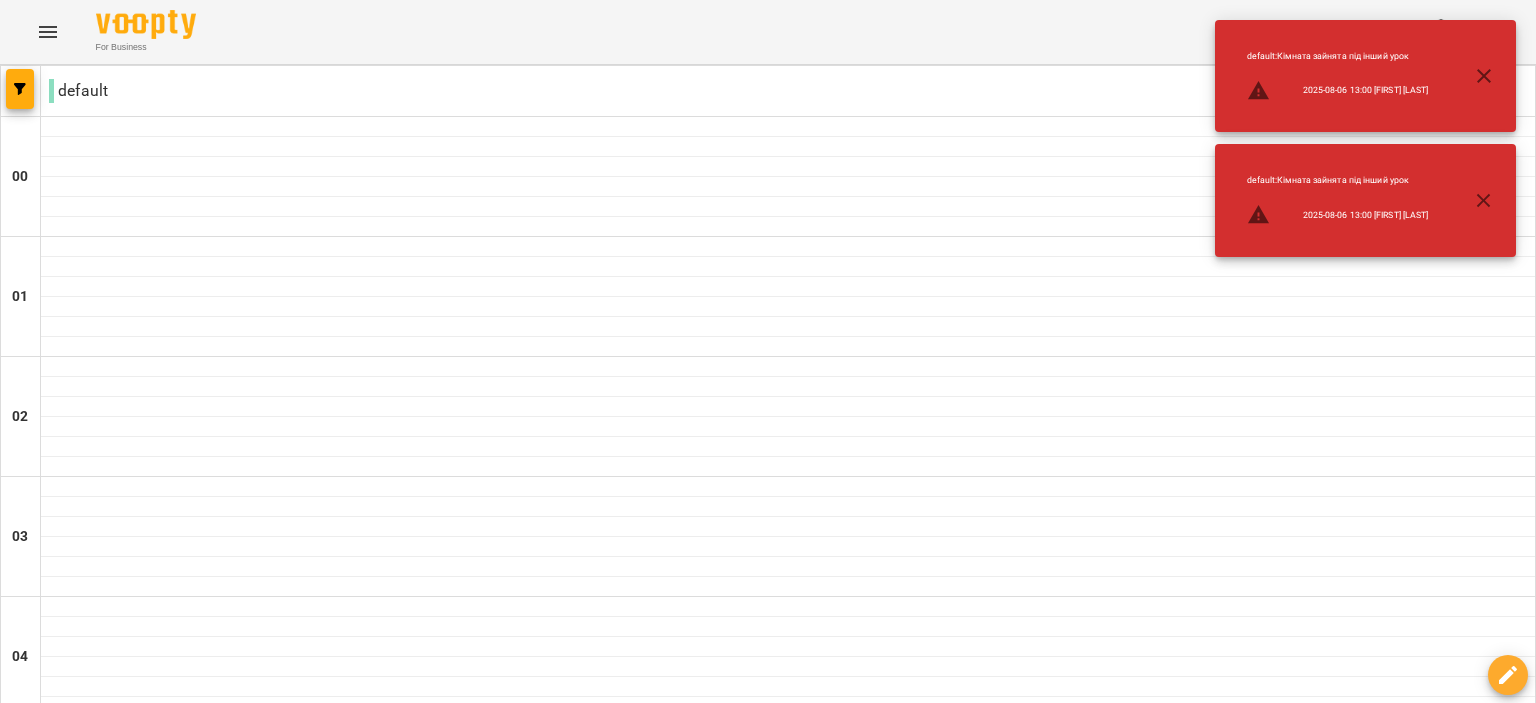 click at bounding box center [788, 1727] 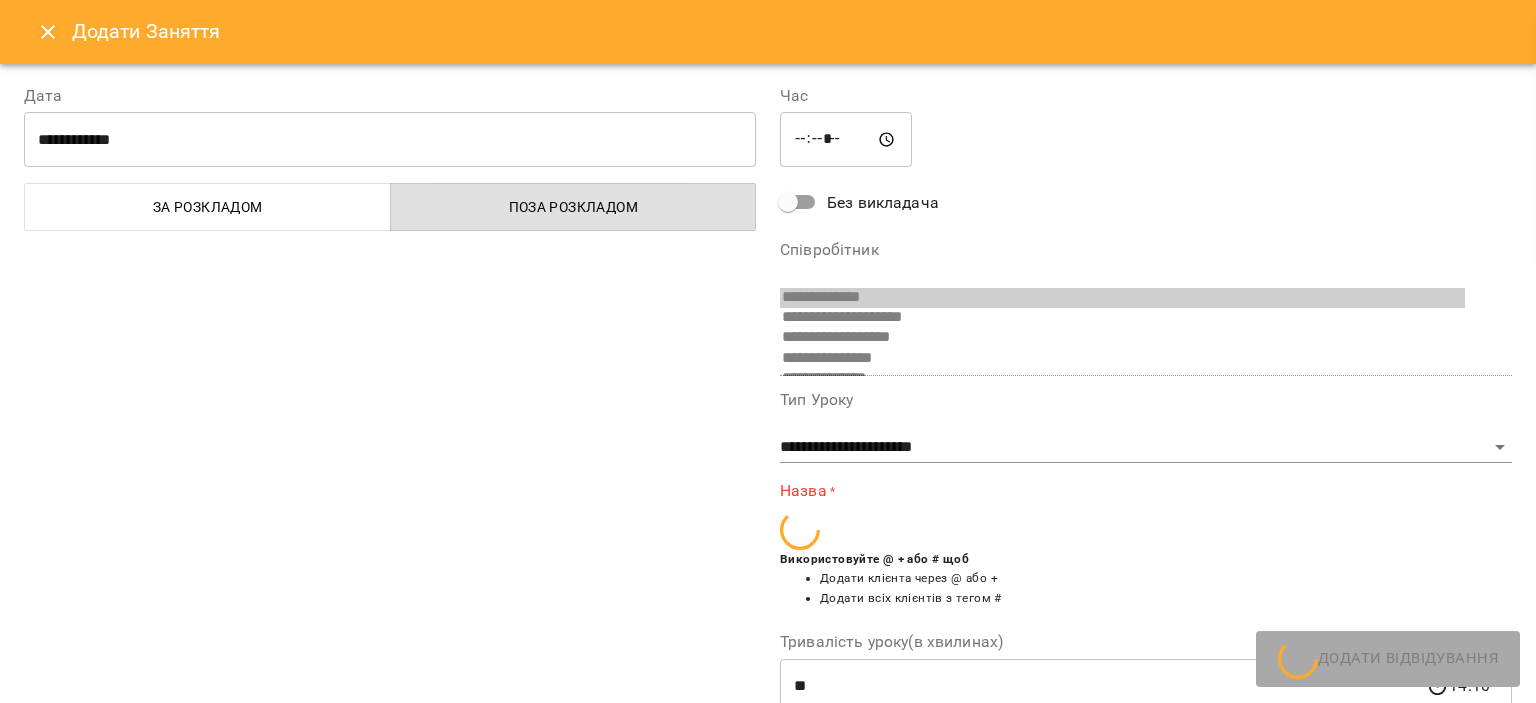 scroll, scrollTop: 154, scrollLeft: 0, axis: vertical 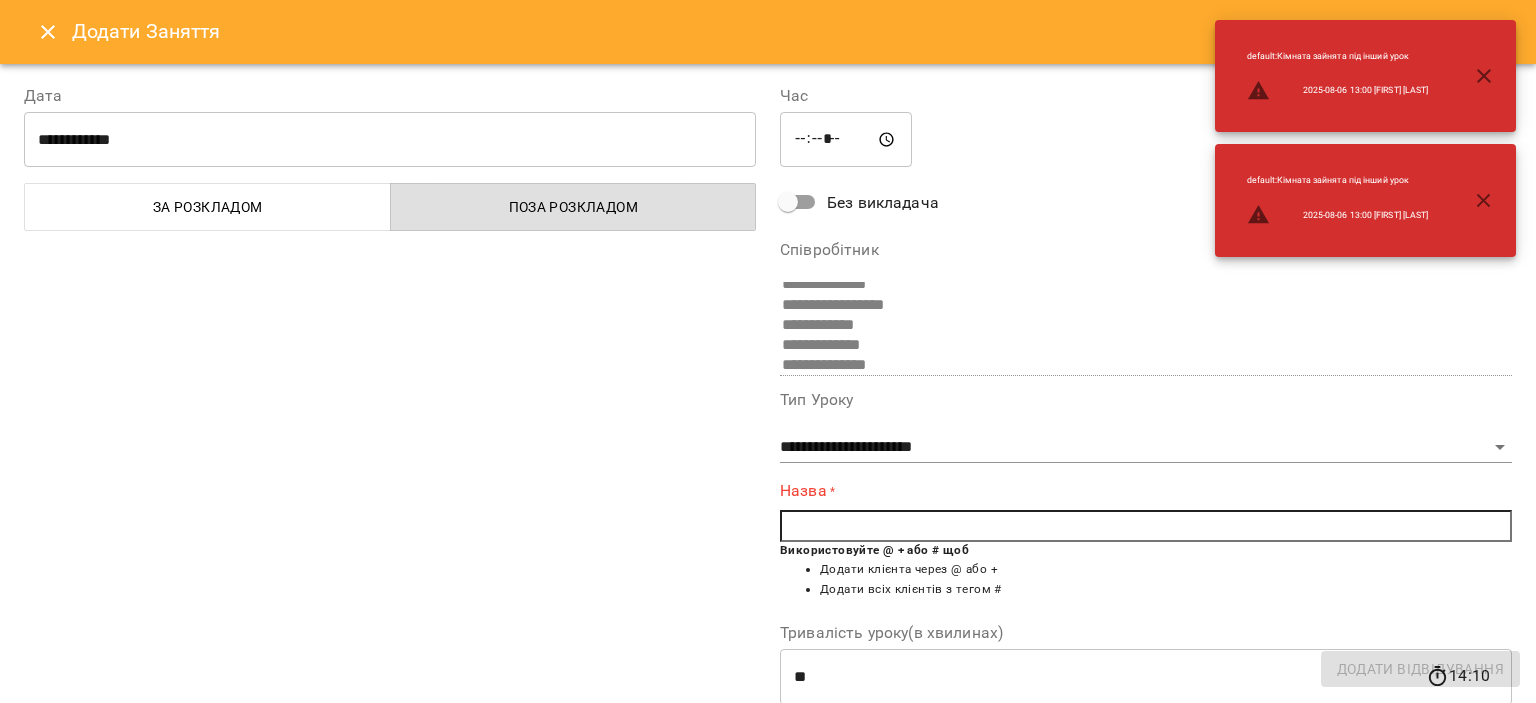 click 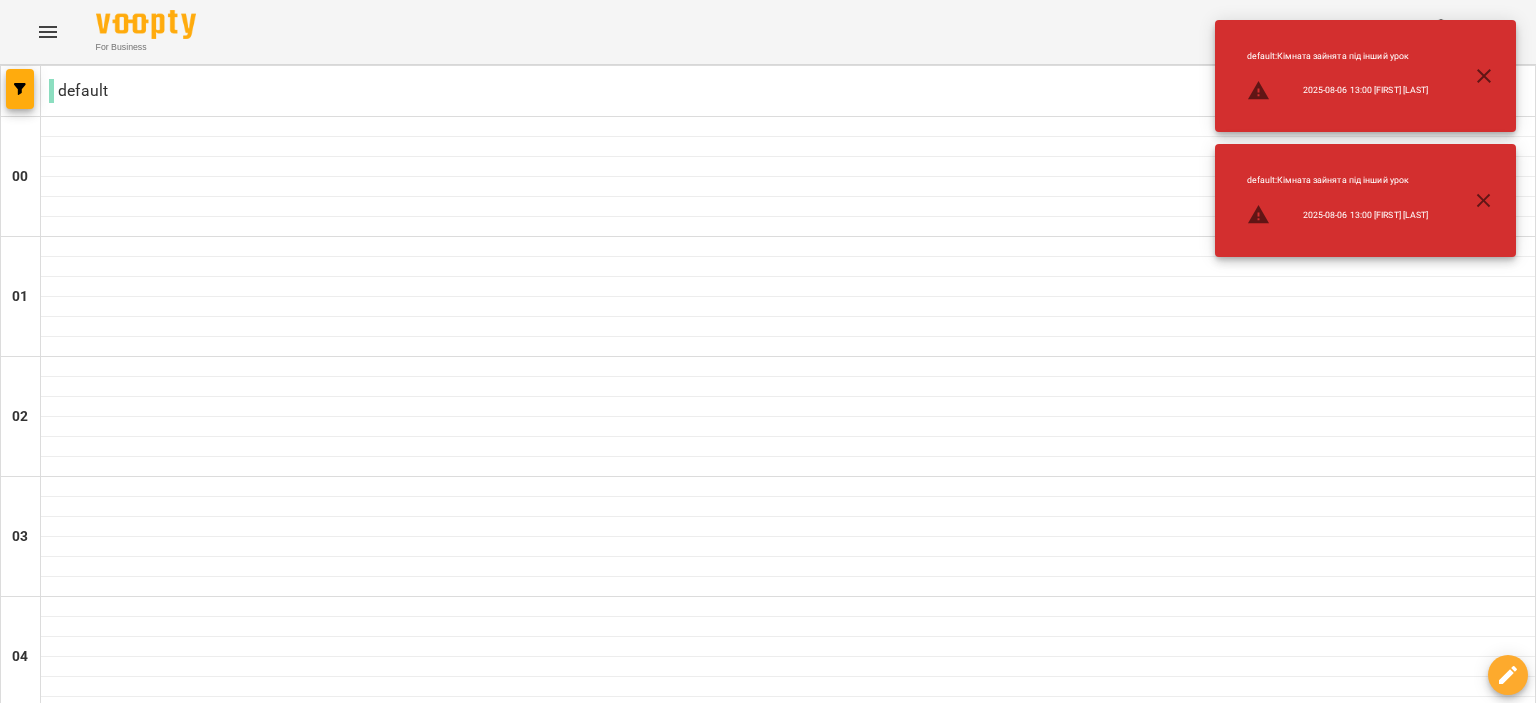 click at bounding box center [788, 1747] 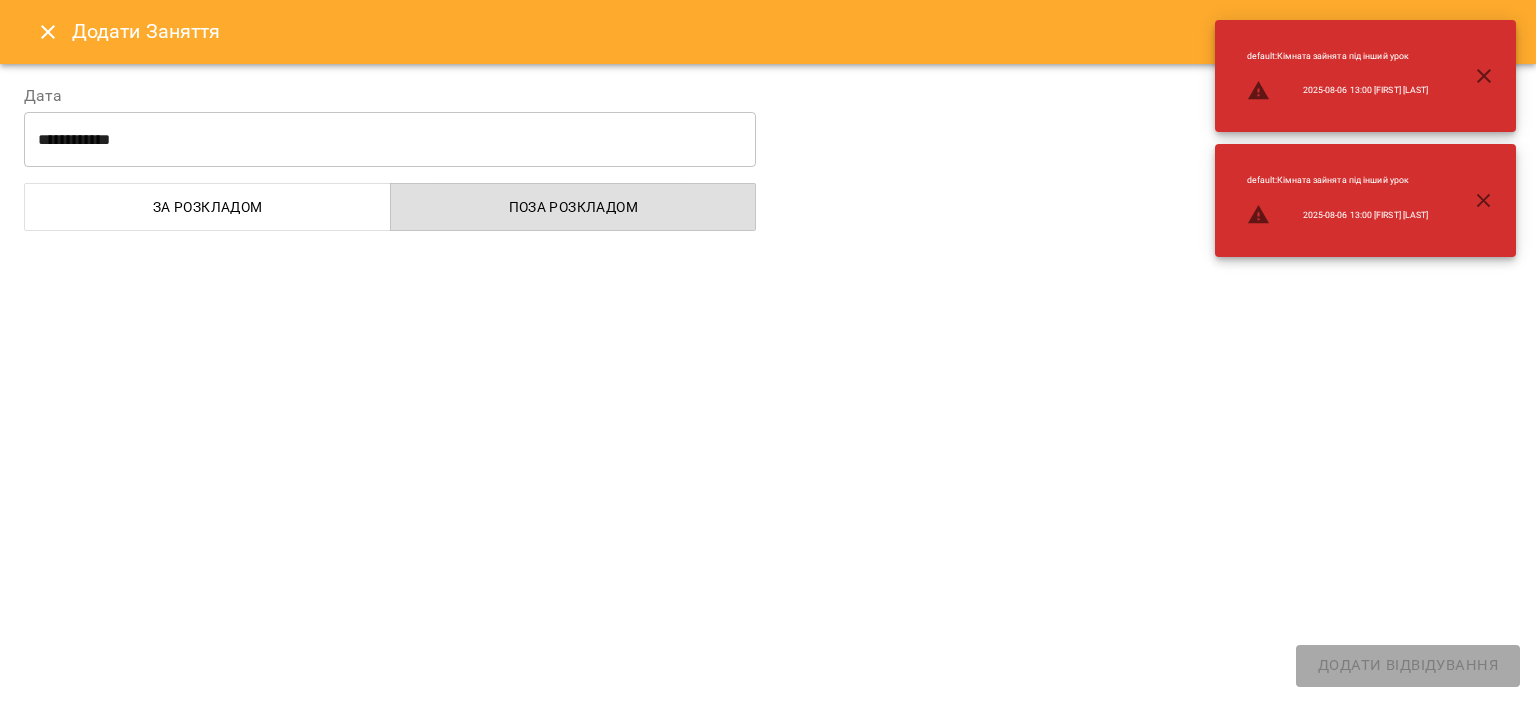 select on "**********" 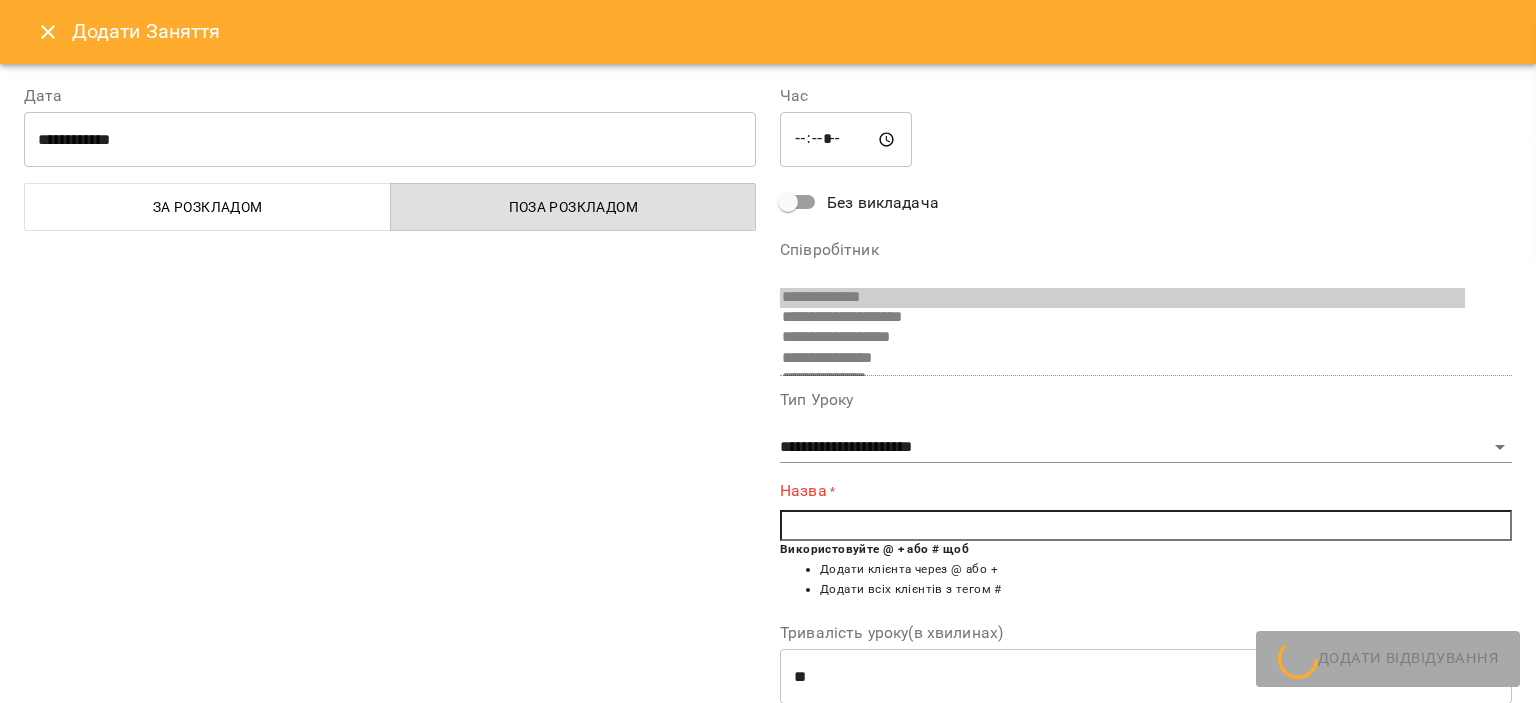 scroll, scrollTop: 154, scrollLeft: 0, axis: vertical 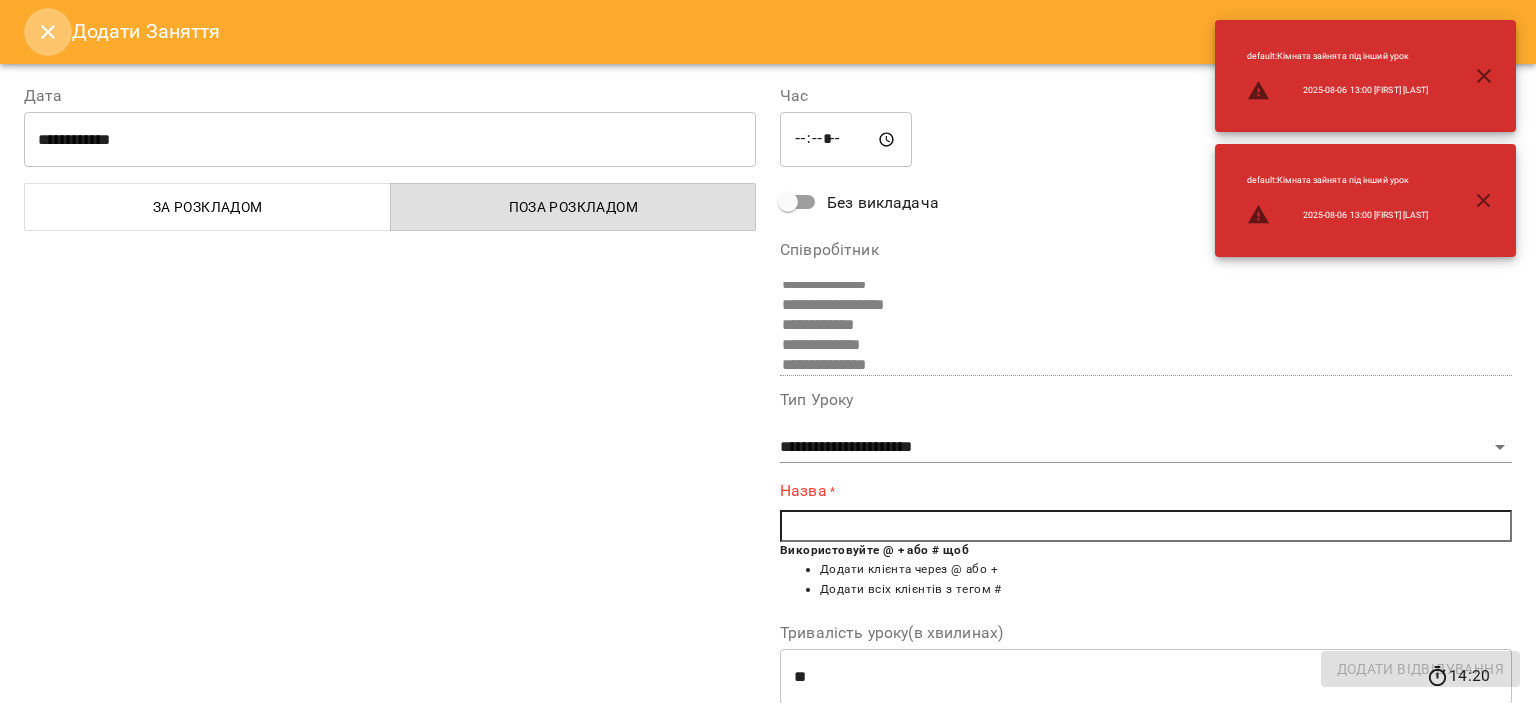click 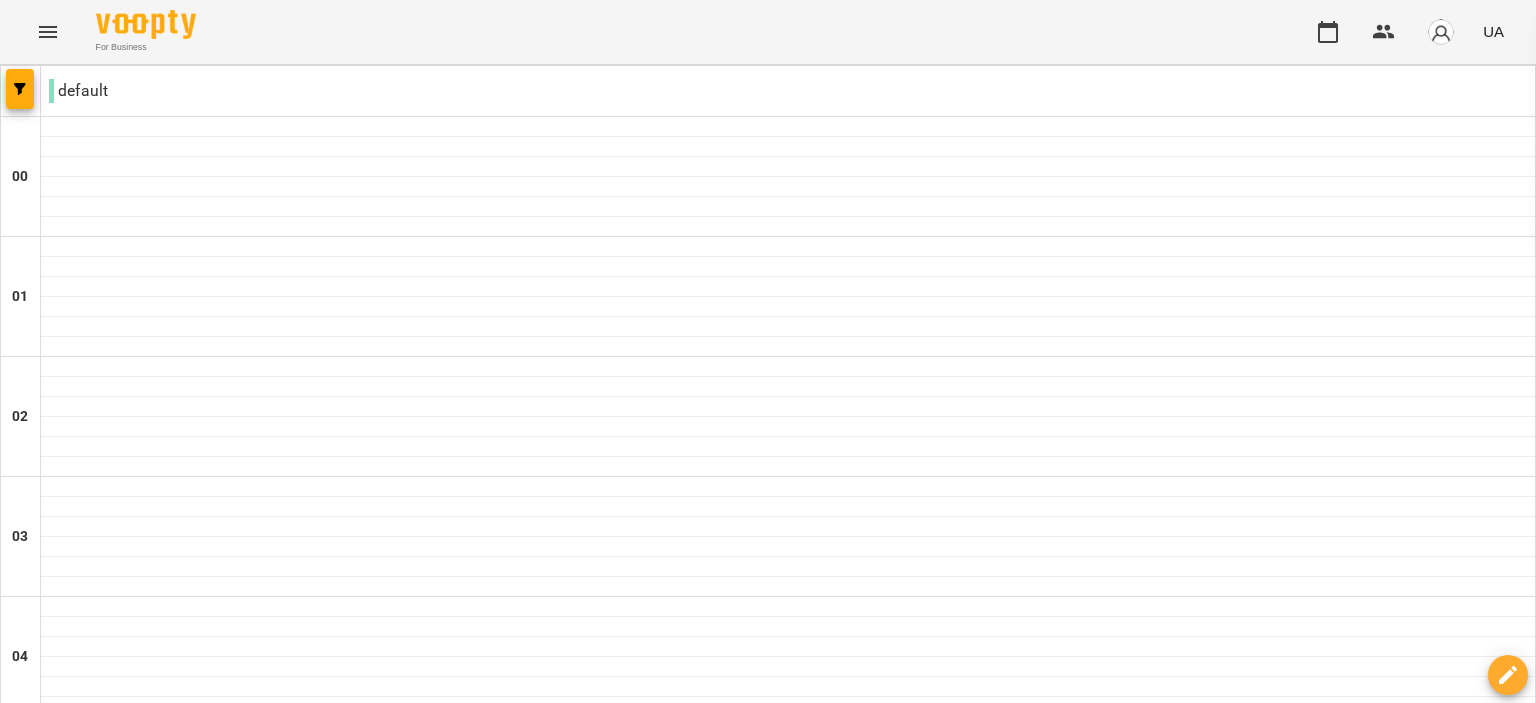 click at bounding box center [788, 1787] 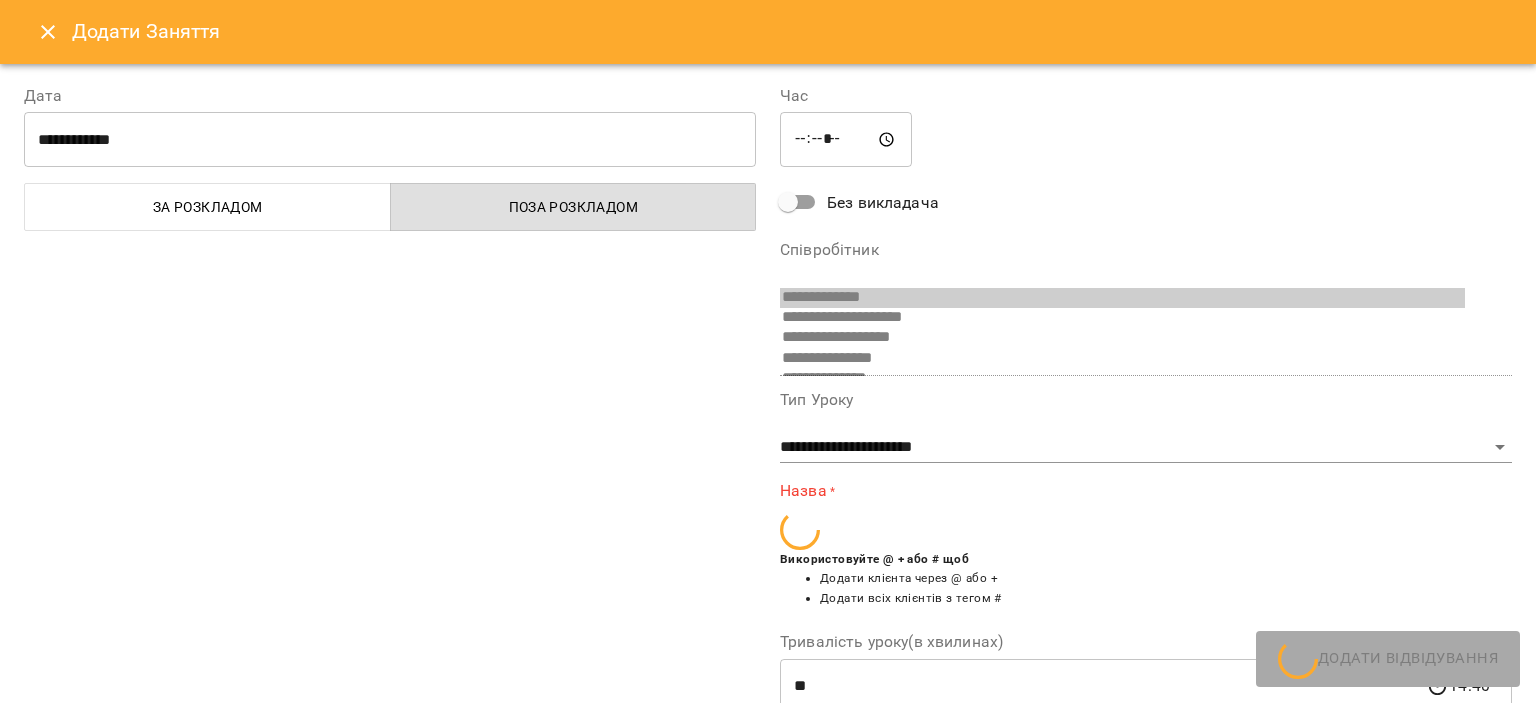 scroll, scrollTop: 154, scrollLeft: 0, axis: vertical 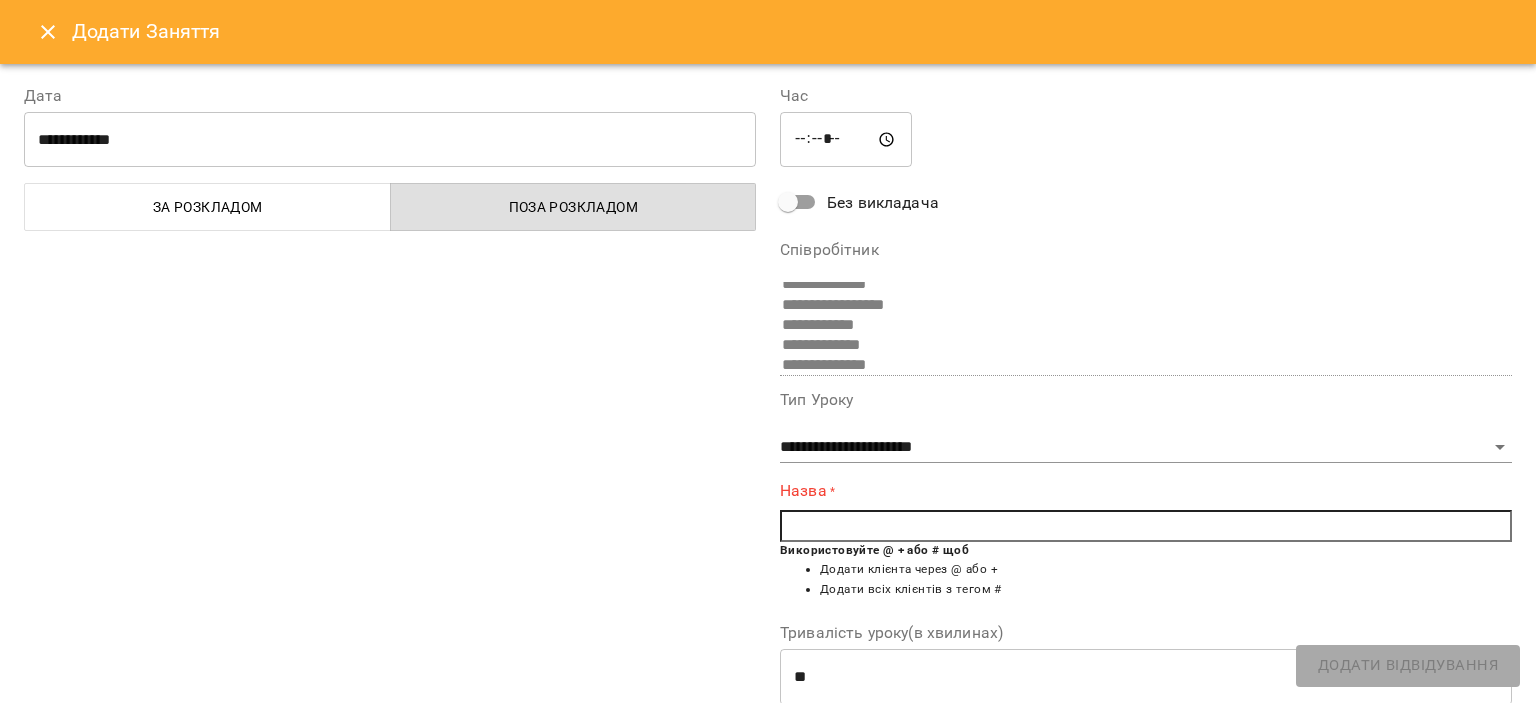 click 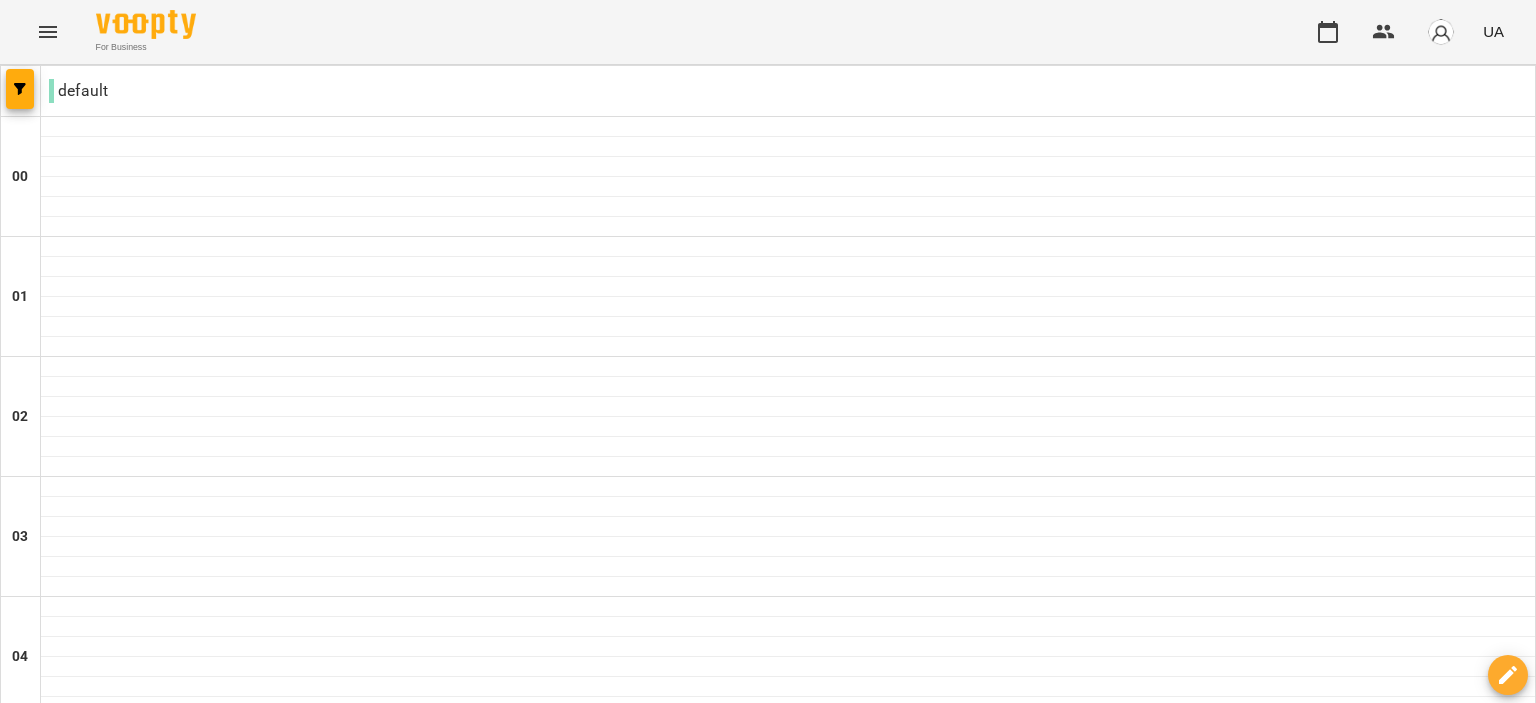 click at bounding box center (788, 1687) 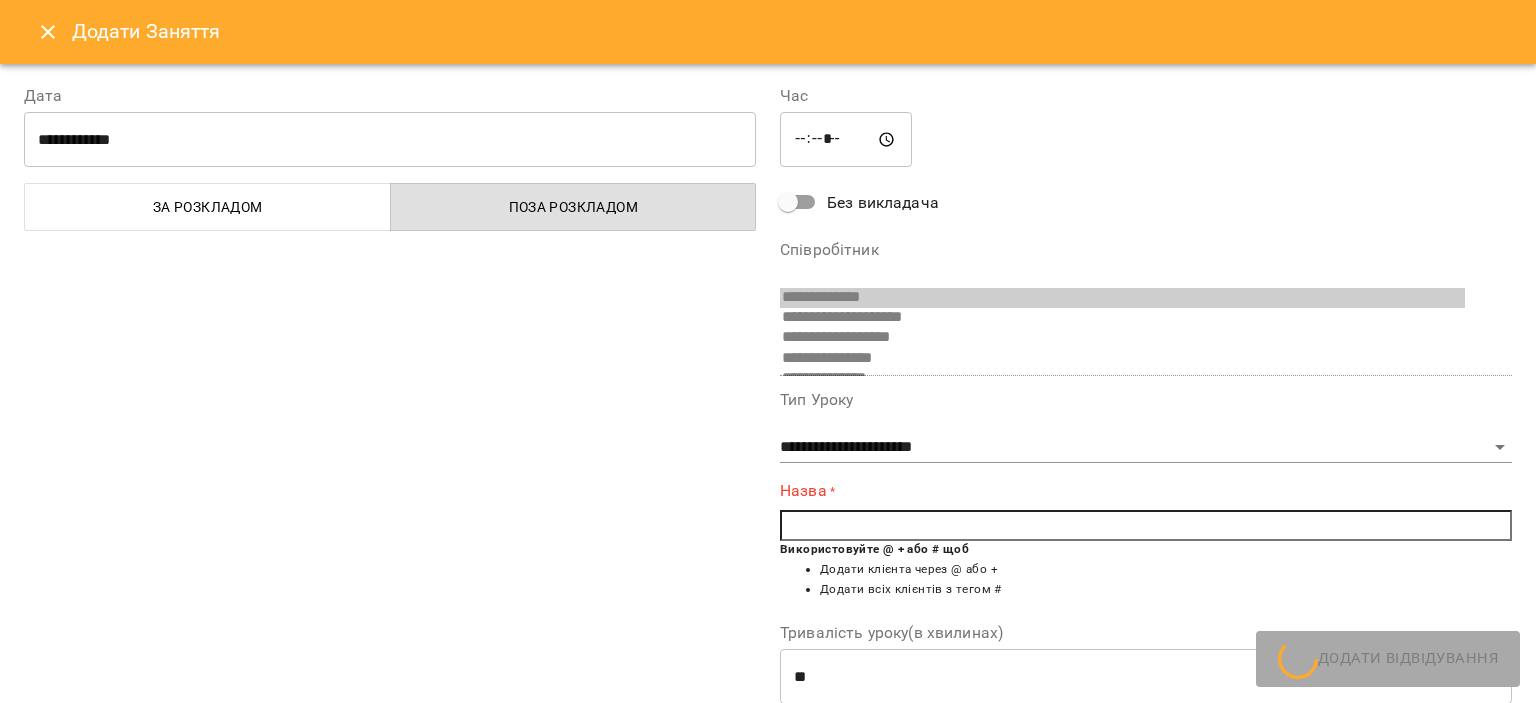 scroll, scrollTop: 154, scrollLeft: 0, axis: vertical 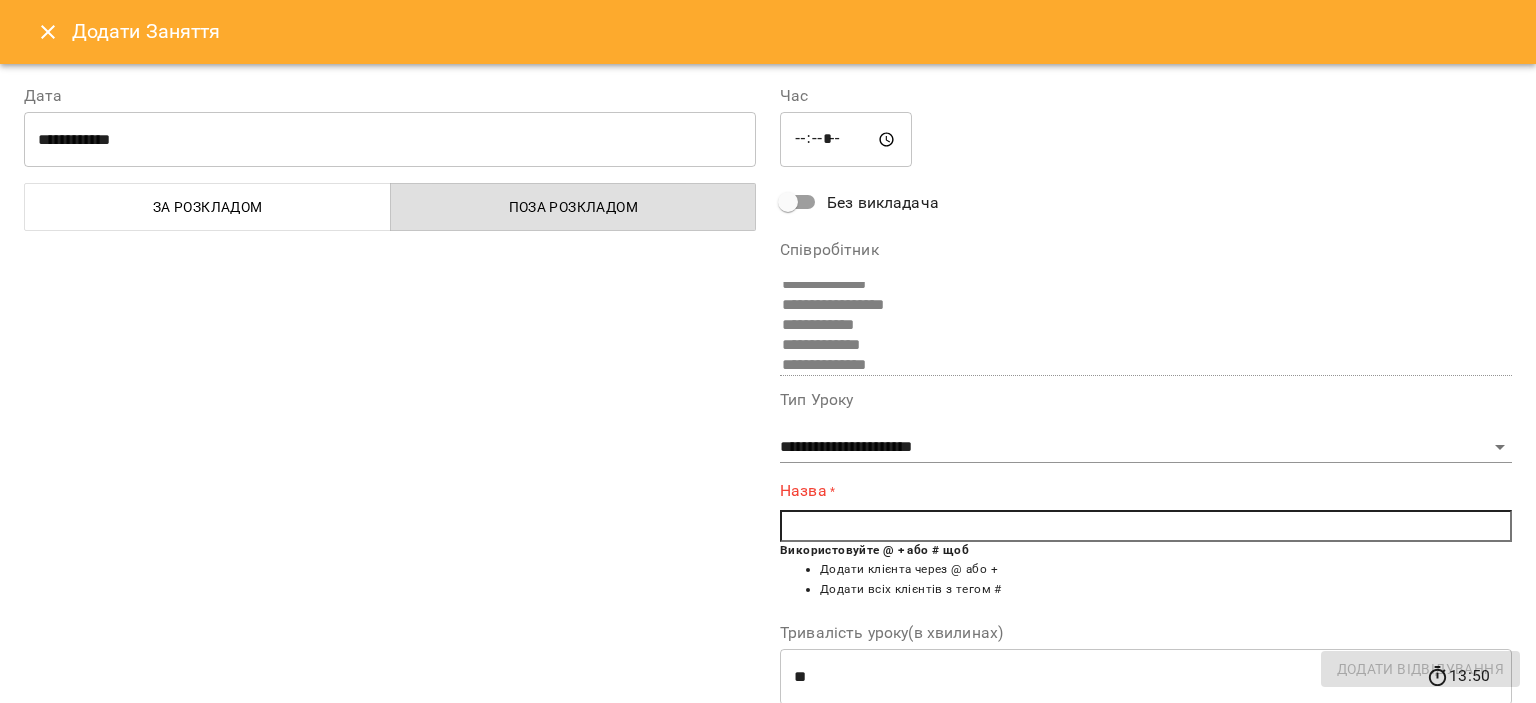 click at bounding box center (1146, 526) 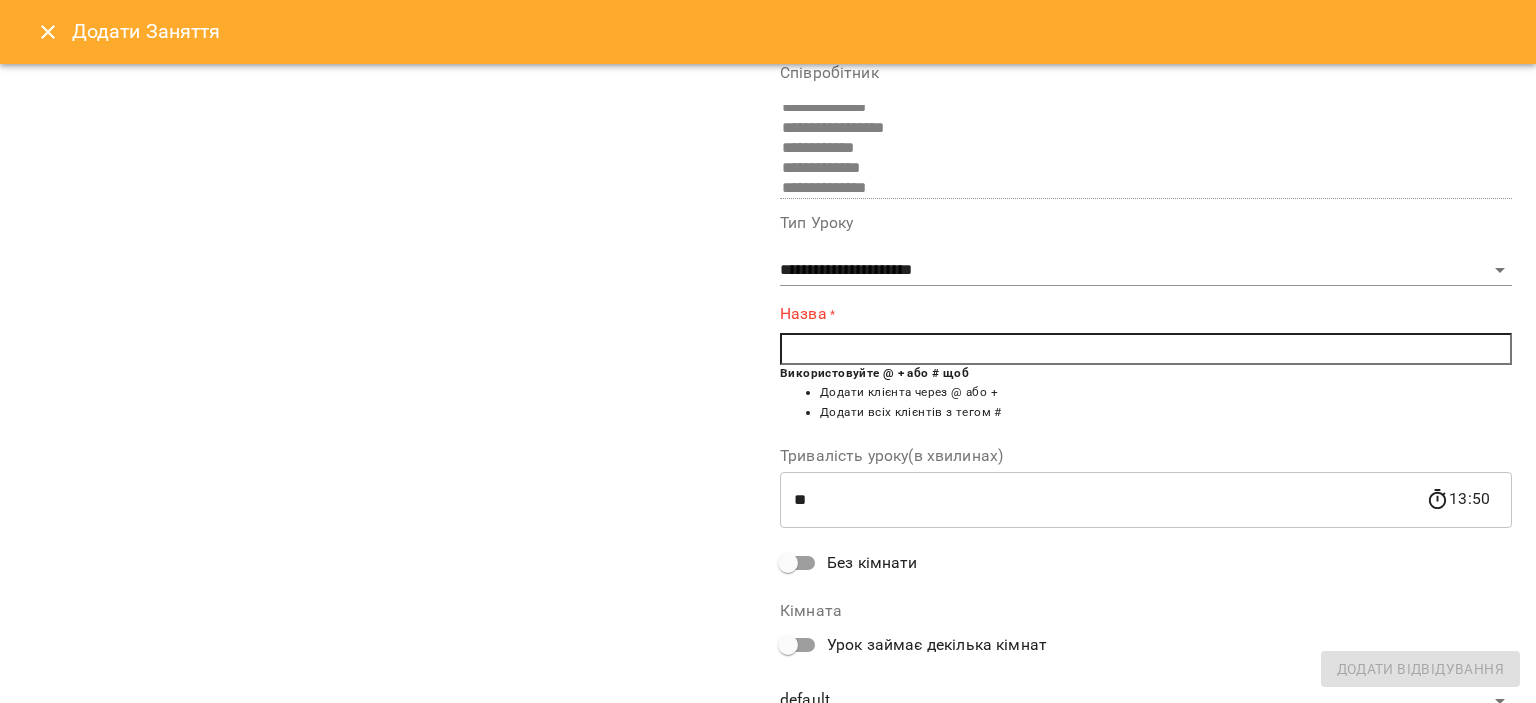 scroll, scrollTop: 200, scrollLeft: 0, axis: vertical 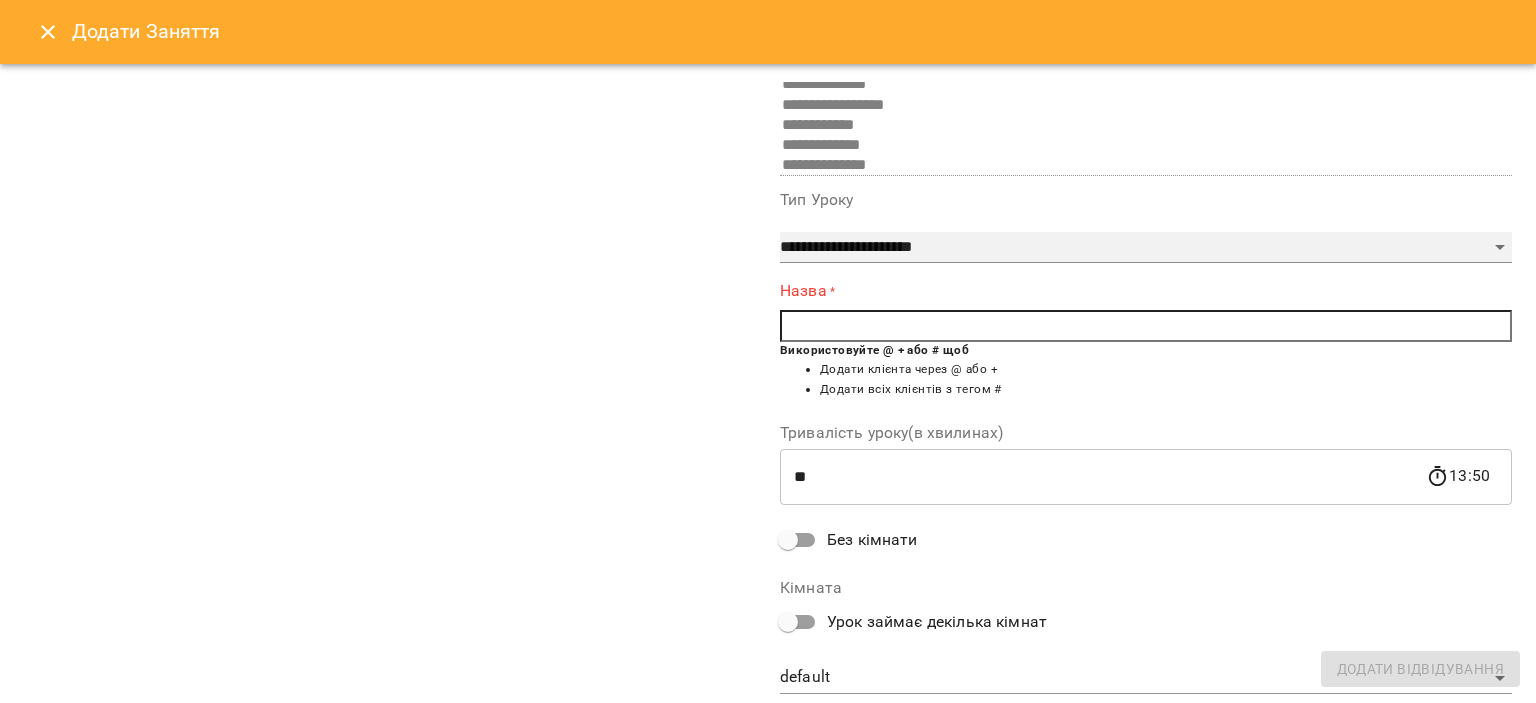 click on "**********" at bounding box center [1146, 248] 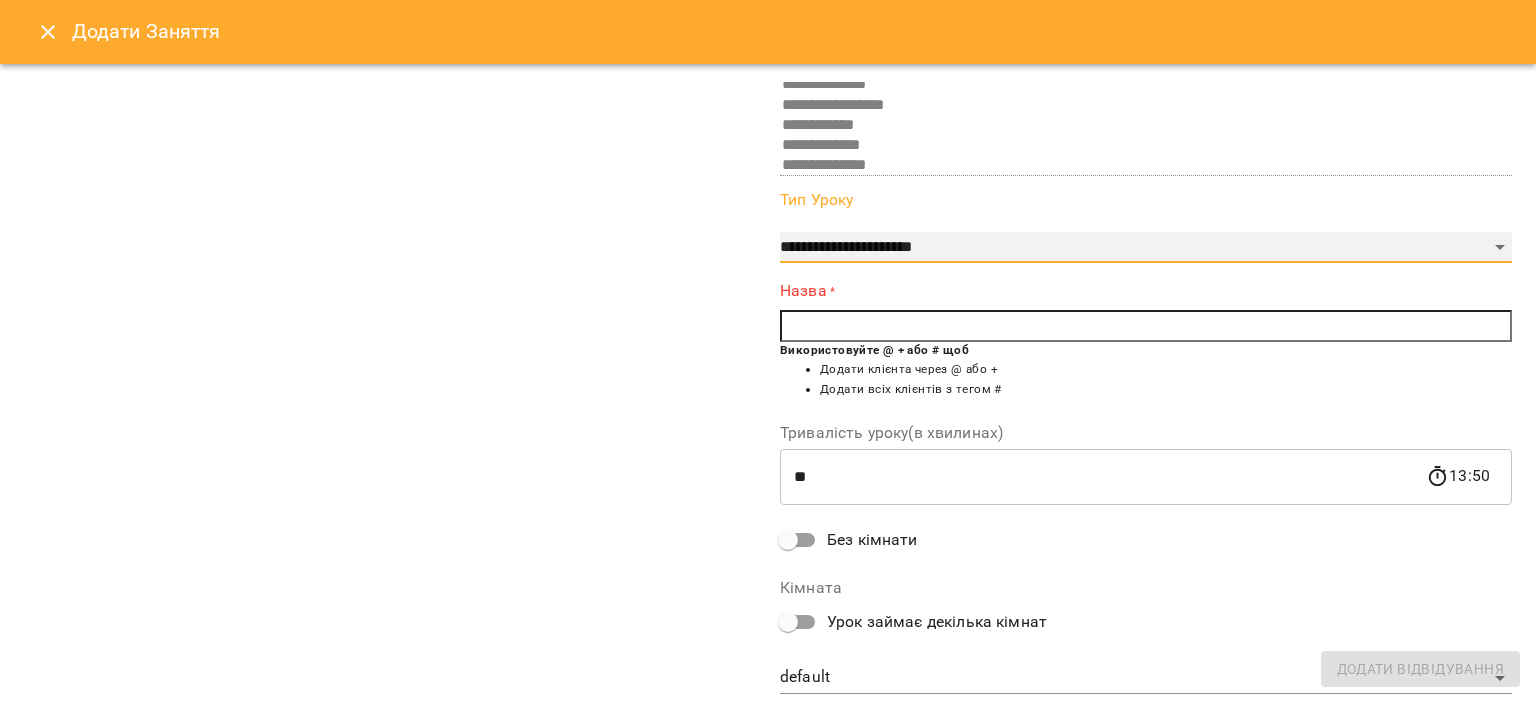 select on "**********" 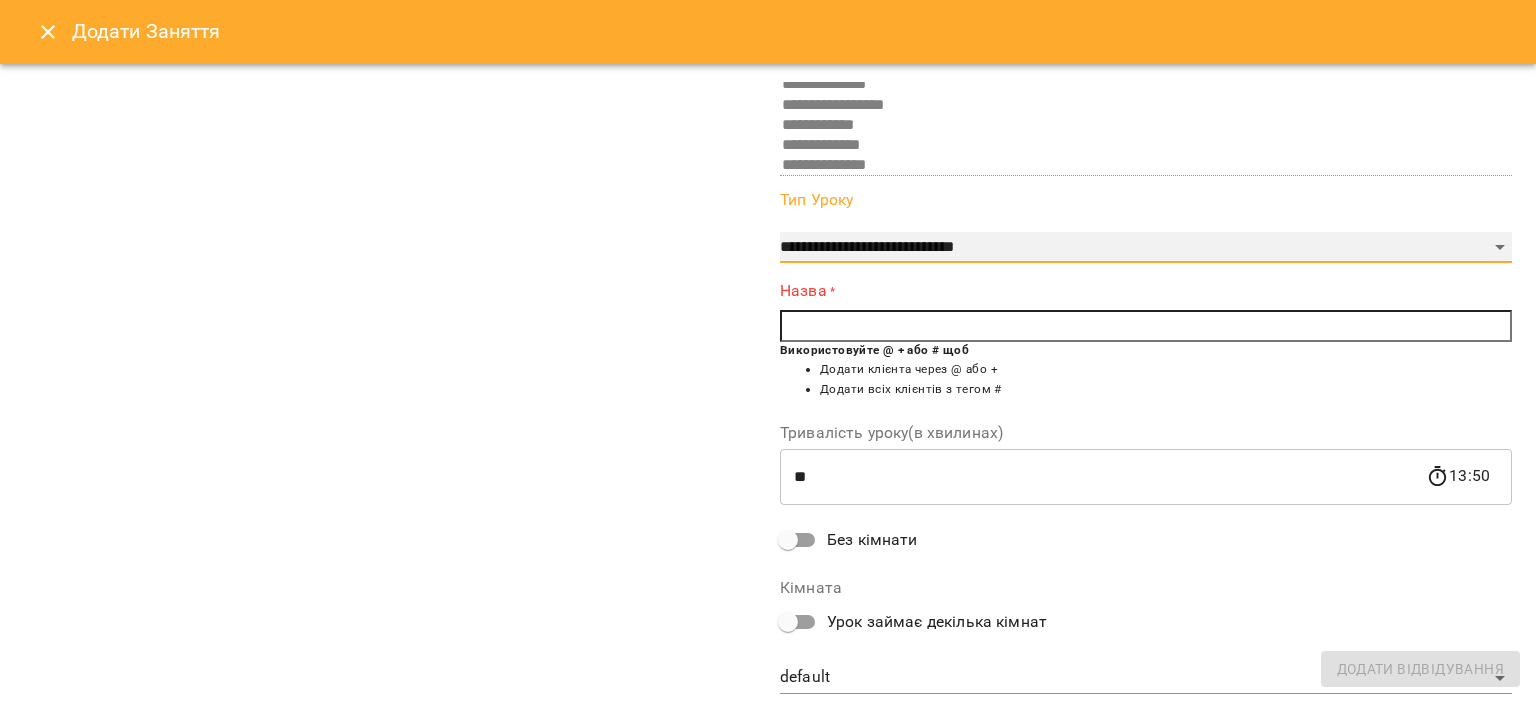 click on "**********" at bounding box center [1146, 248] 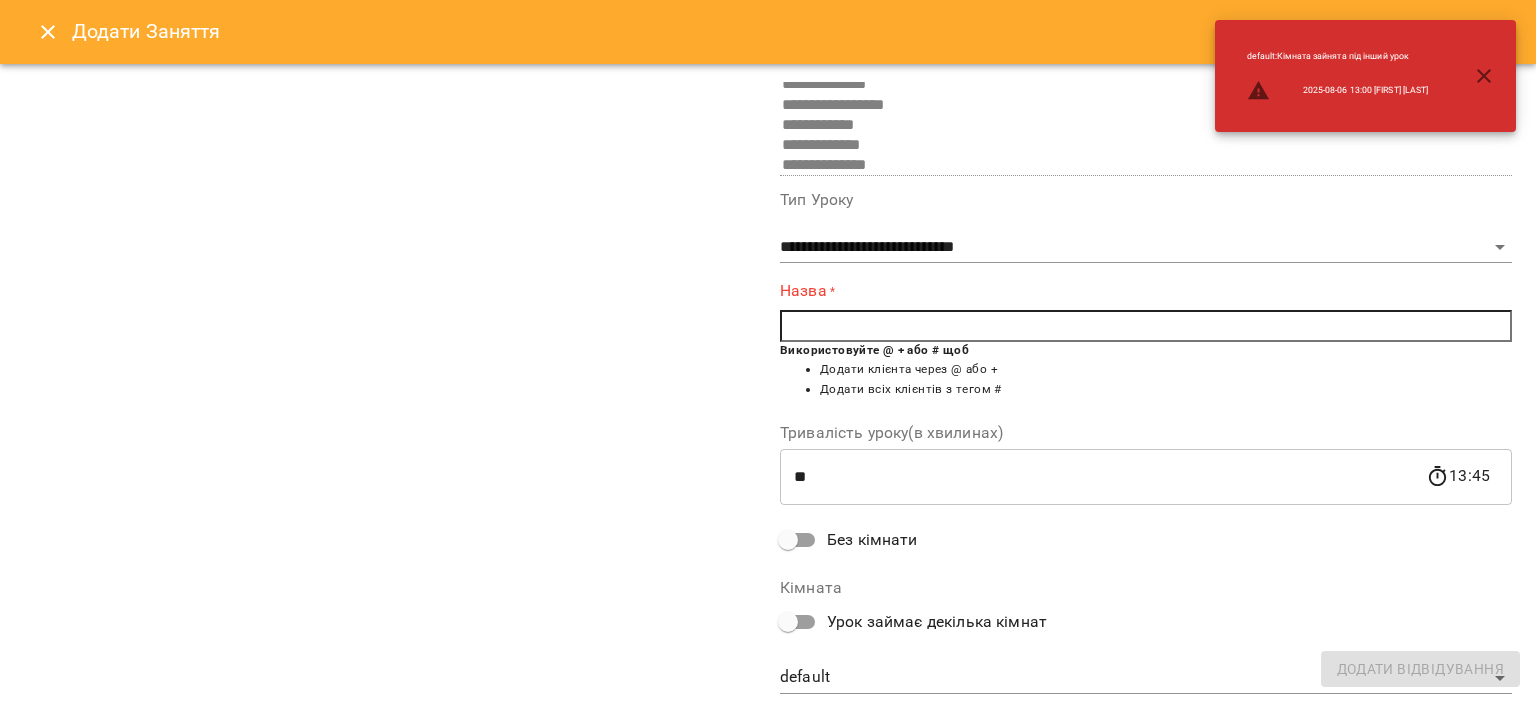 click at bounding box center (1146, 326) 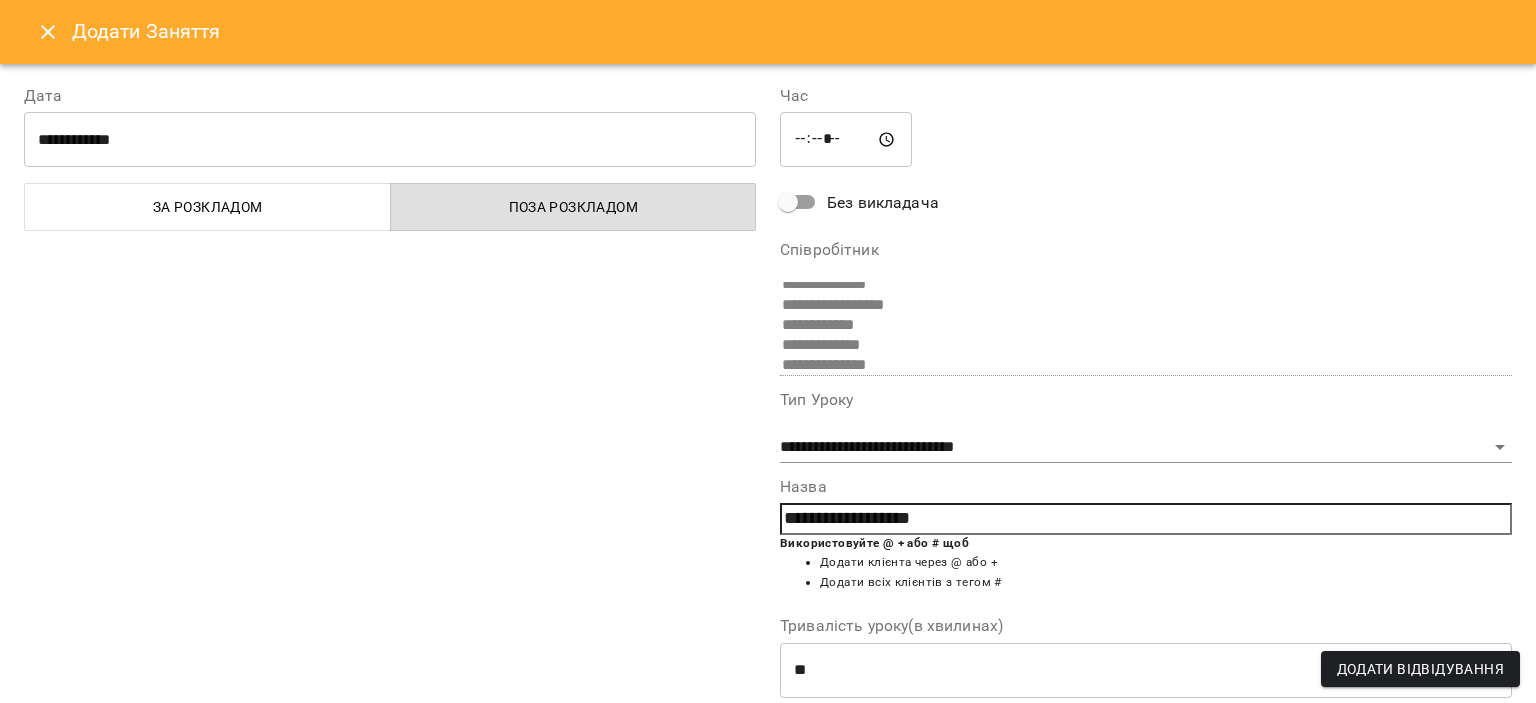 scroll, scrollTop: 252, scrollLeft: 0, axis: vertical 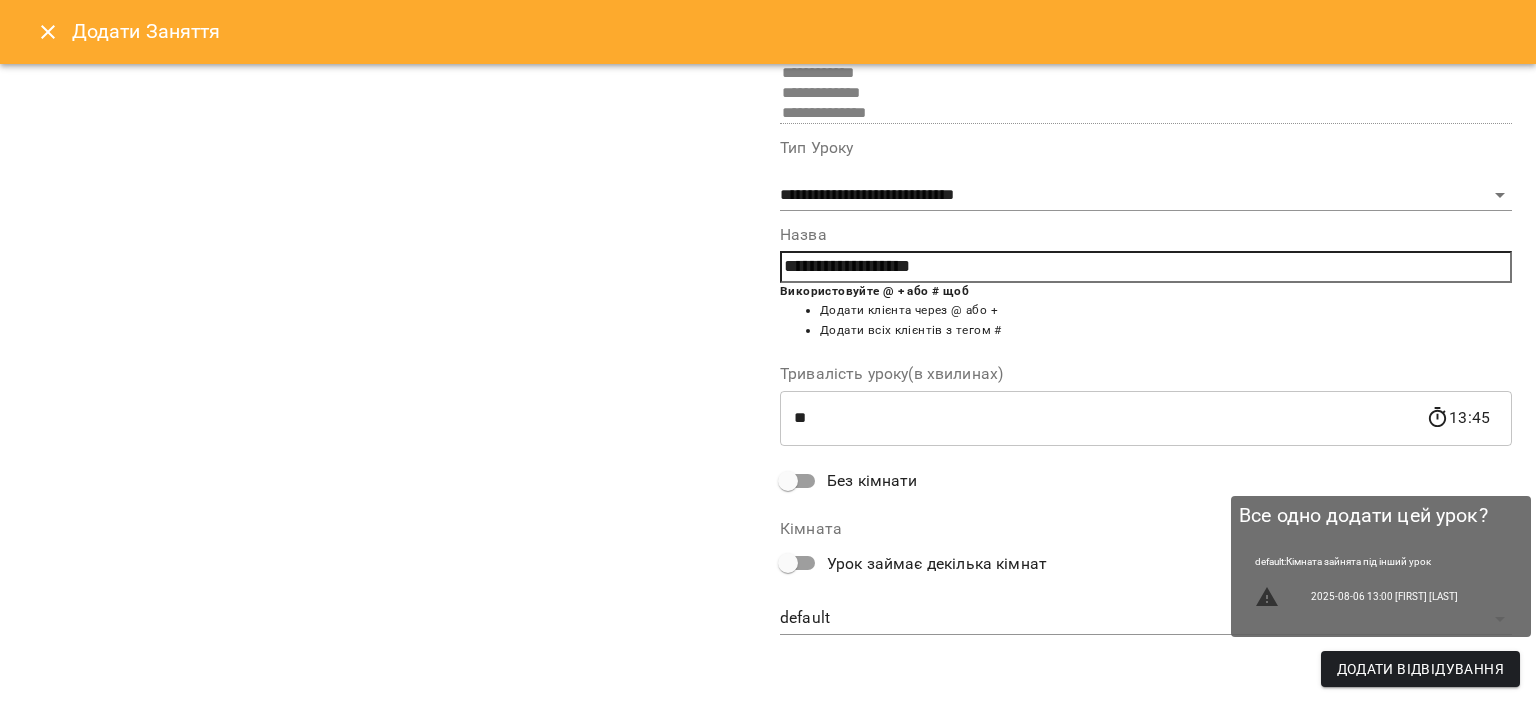 type on "**********" 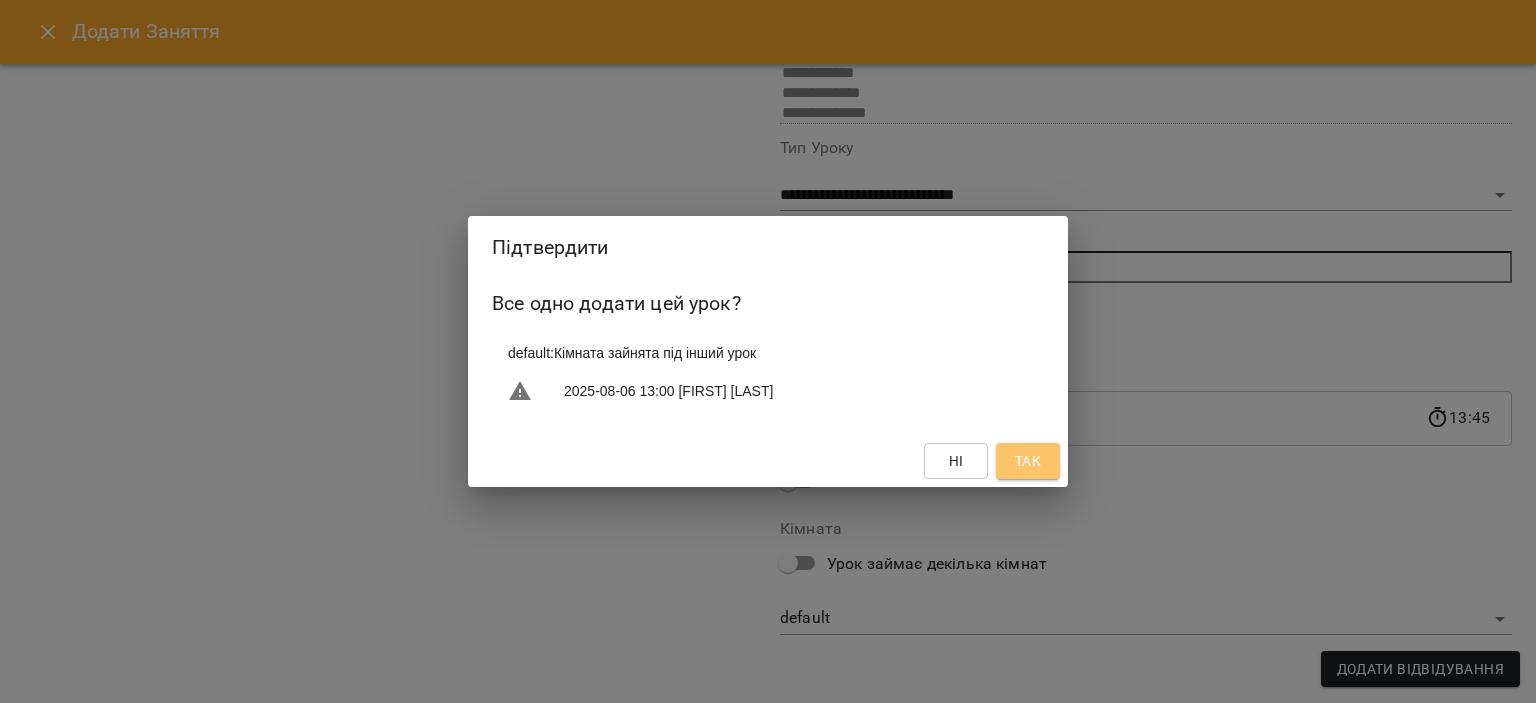click on "Так" at bounding box center (1028, 461) 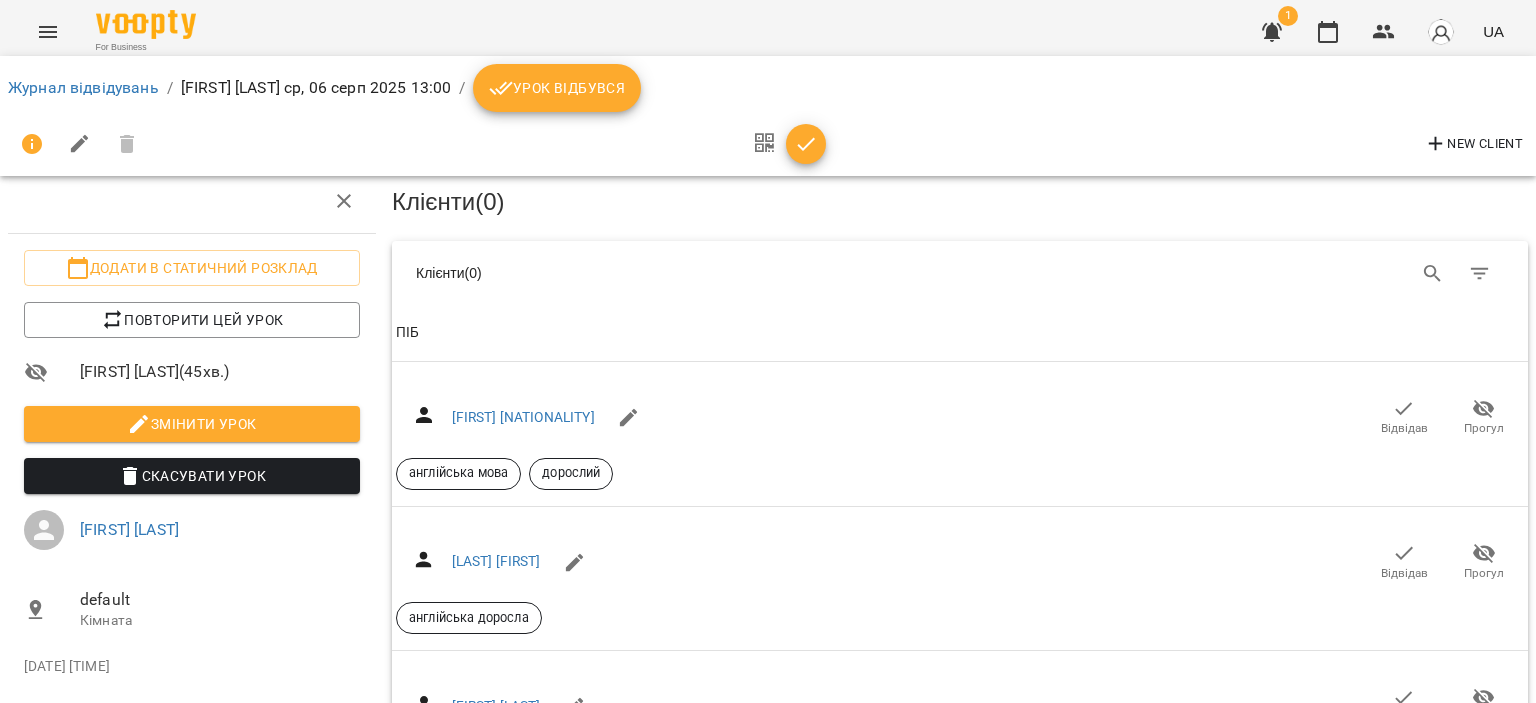 scroll, scrollTop: 8800, scrollLeft: 0, axis: vertical 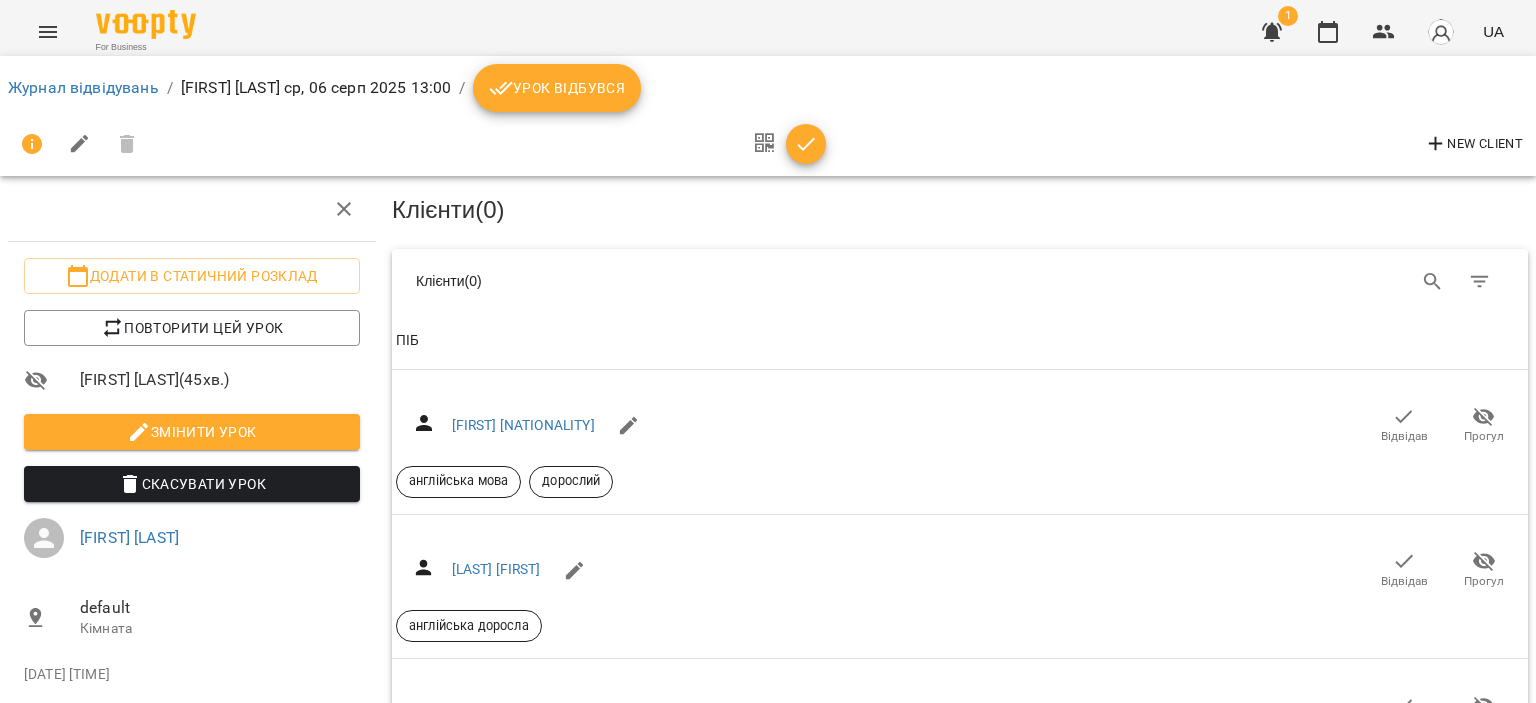 click on "Урок відбувся" at bounding box center [557, 88] 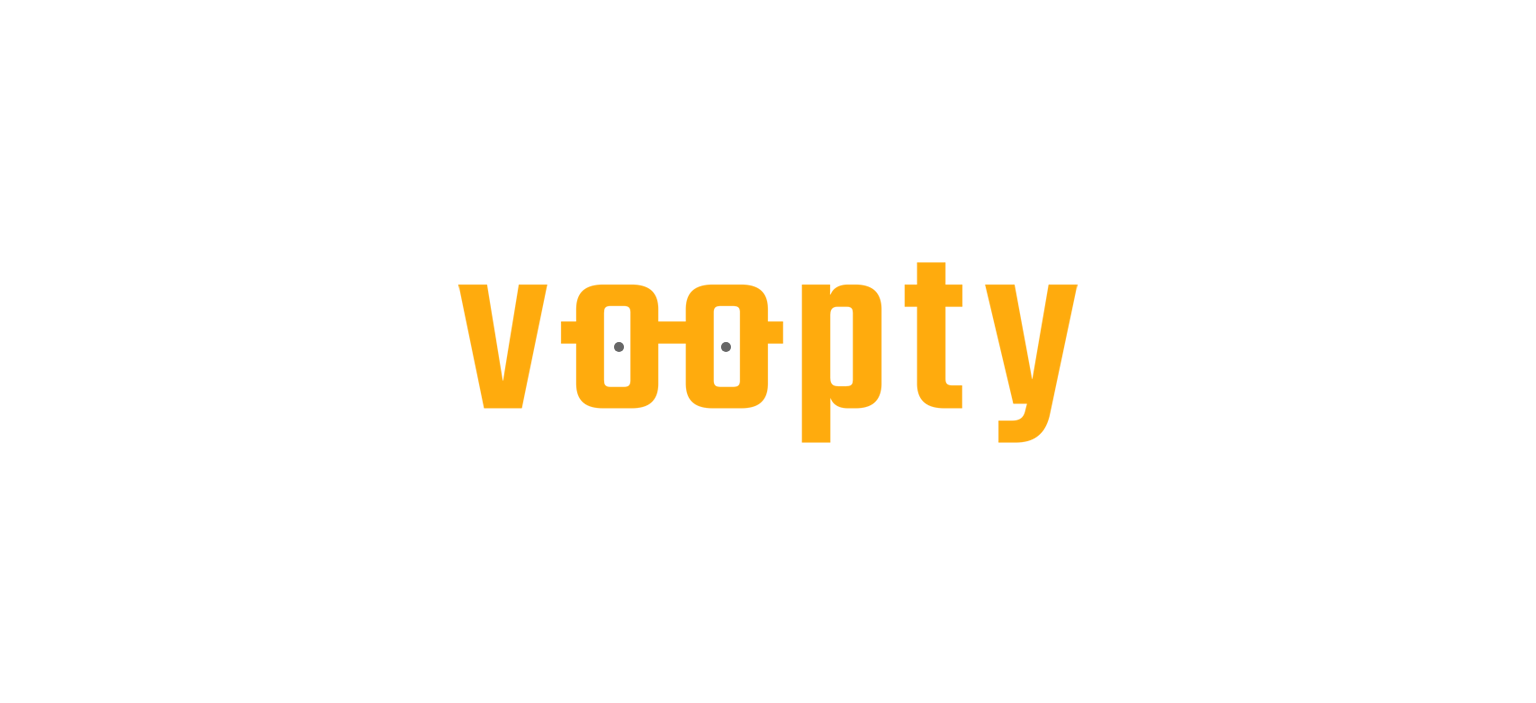 scroll, scrollTop: 0, scrollLeft: 0, axis: both 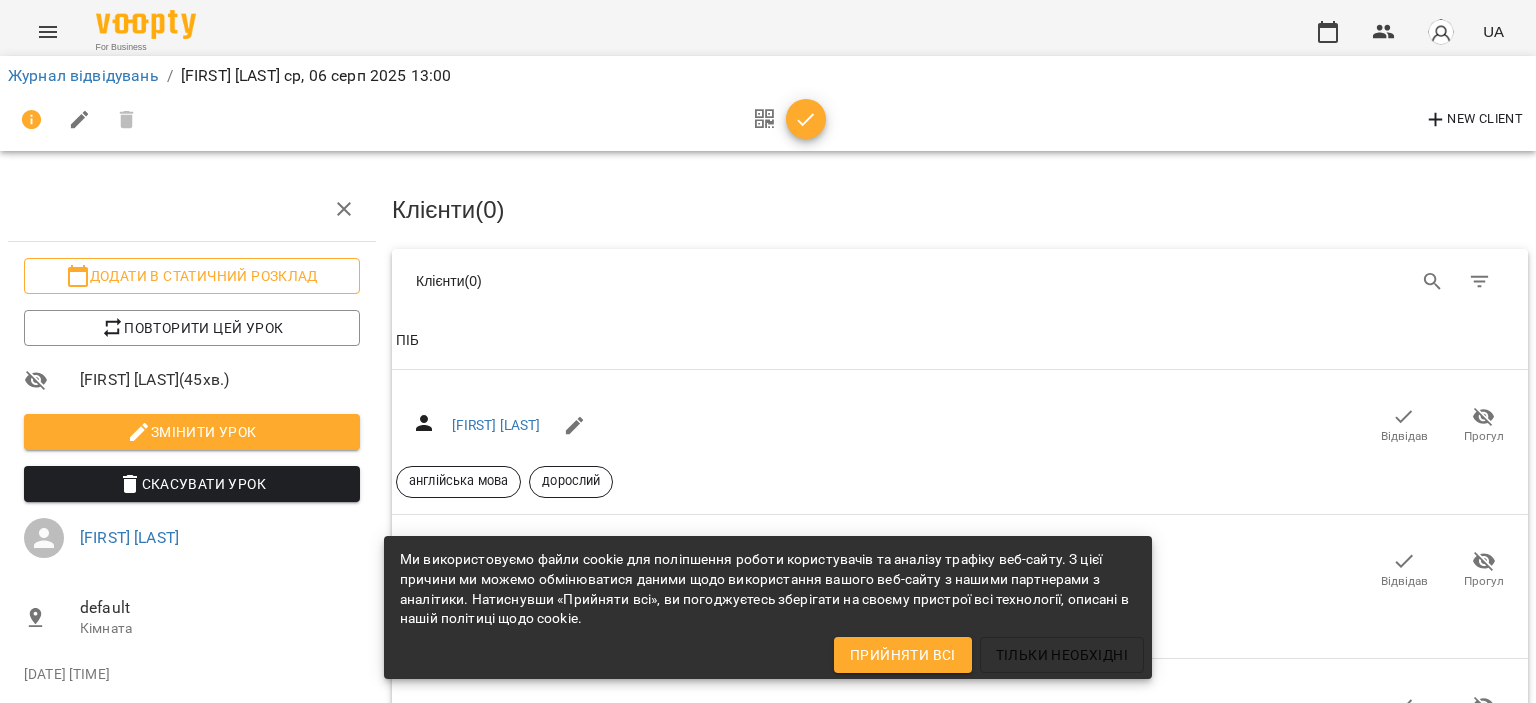 click on "Додати в статичний розклад" at bounding box center [192, 276] 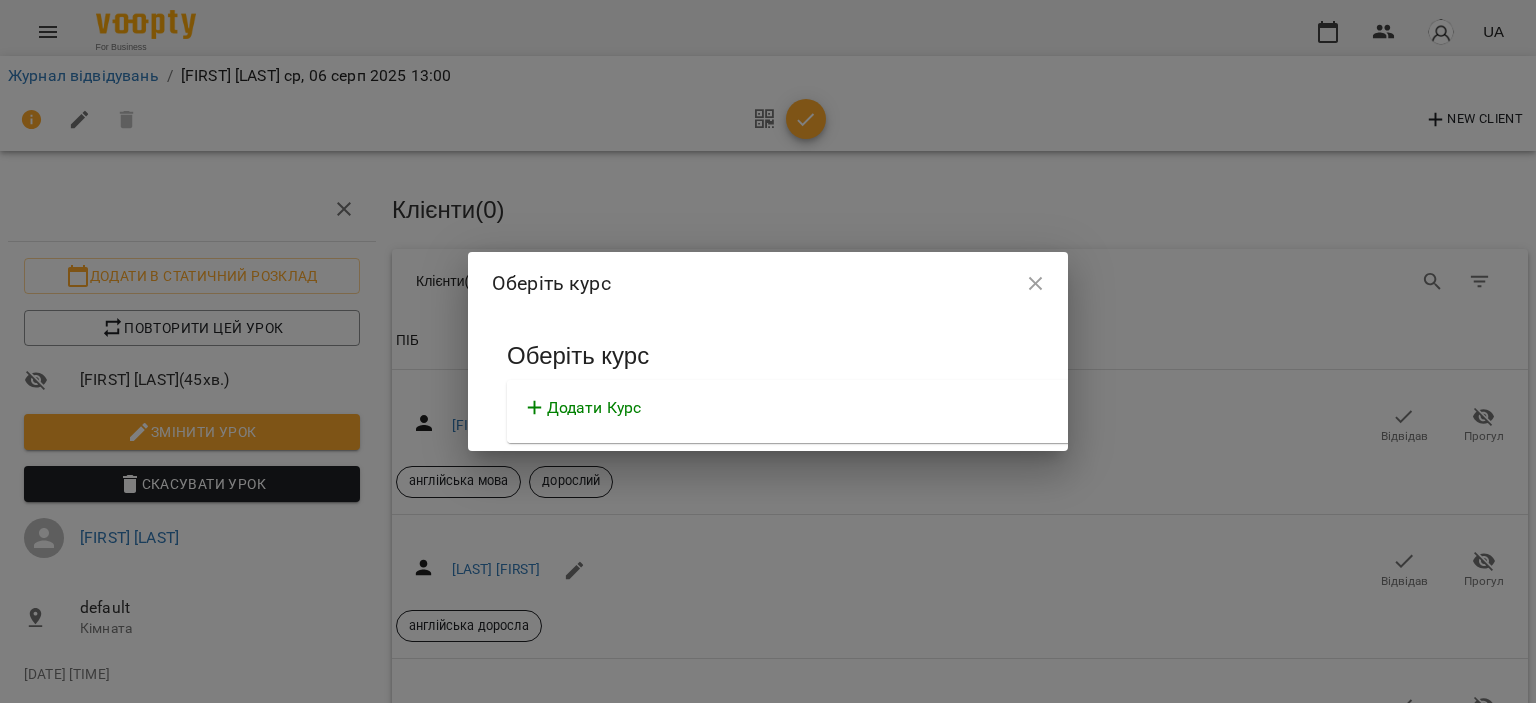 click on "Додати Курс" at bounding box center [594, 408] 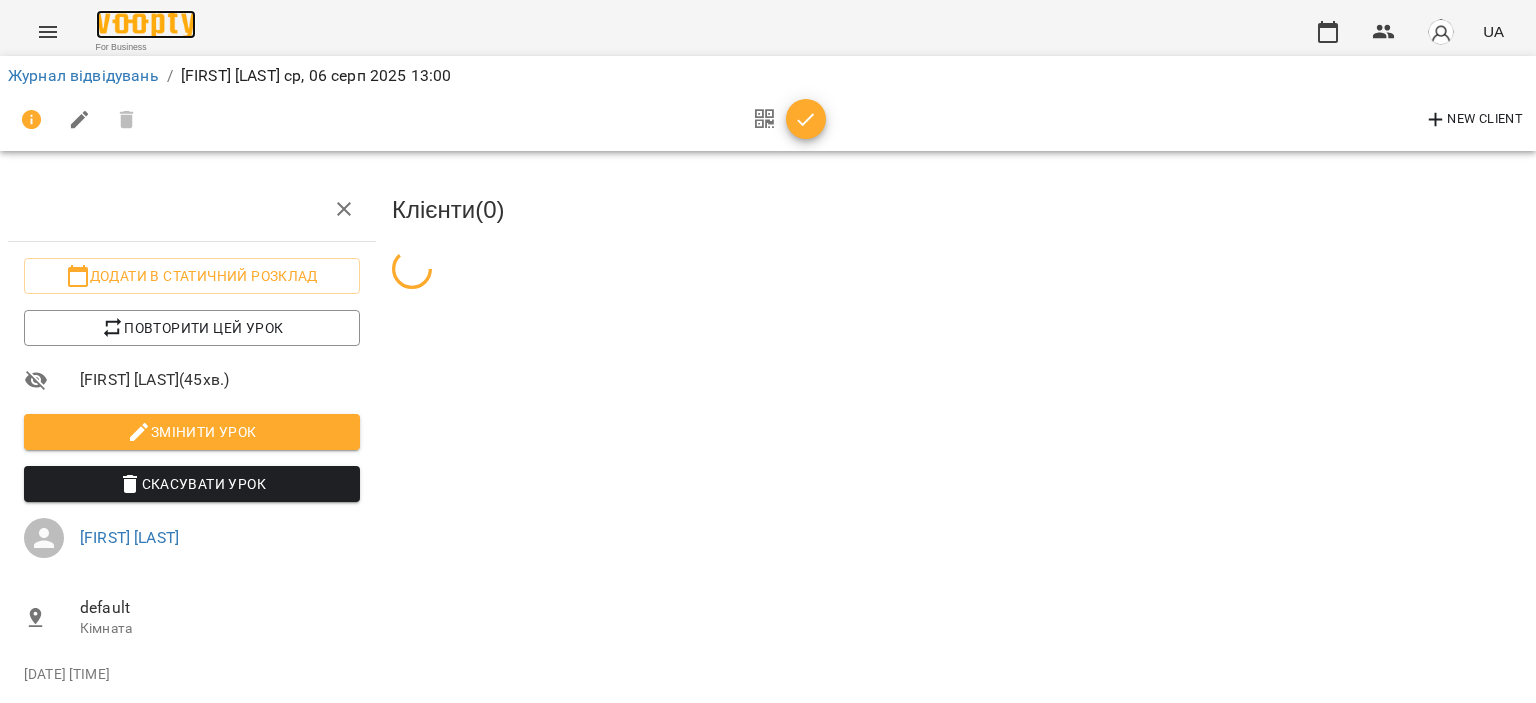 click at bounding box center (146, 24) 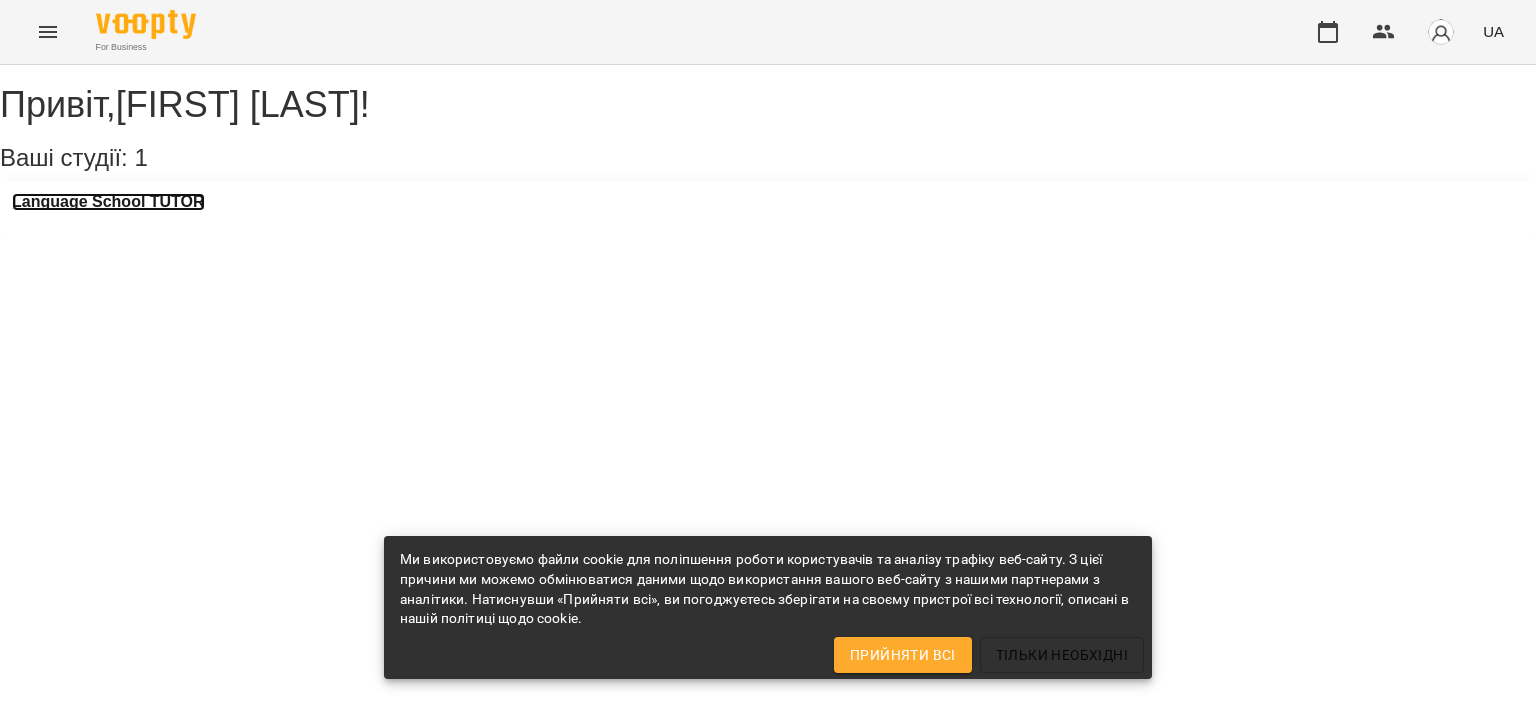 click on "Language School TUTOR" at bounding box center (108, 202) 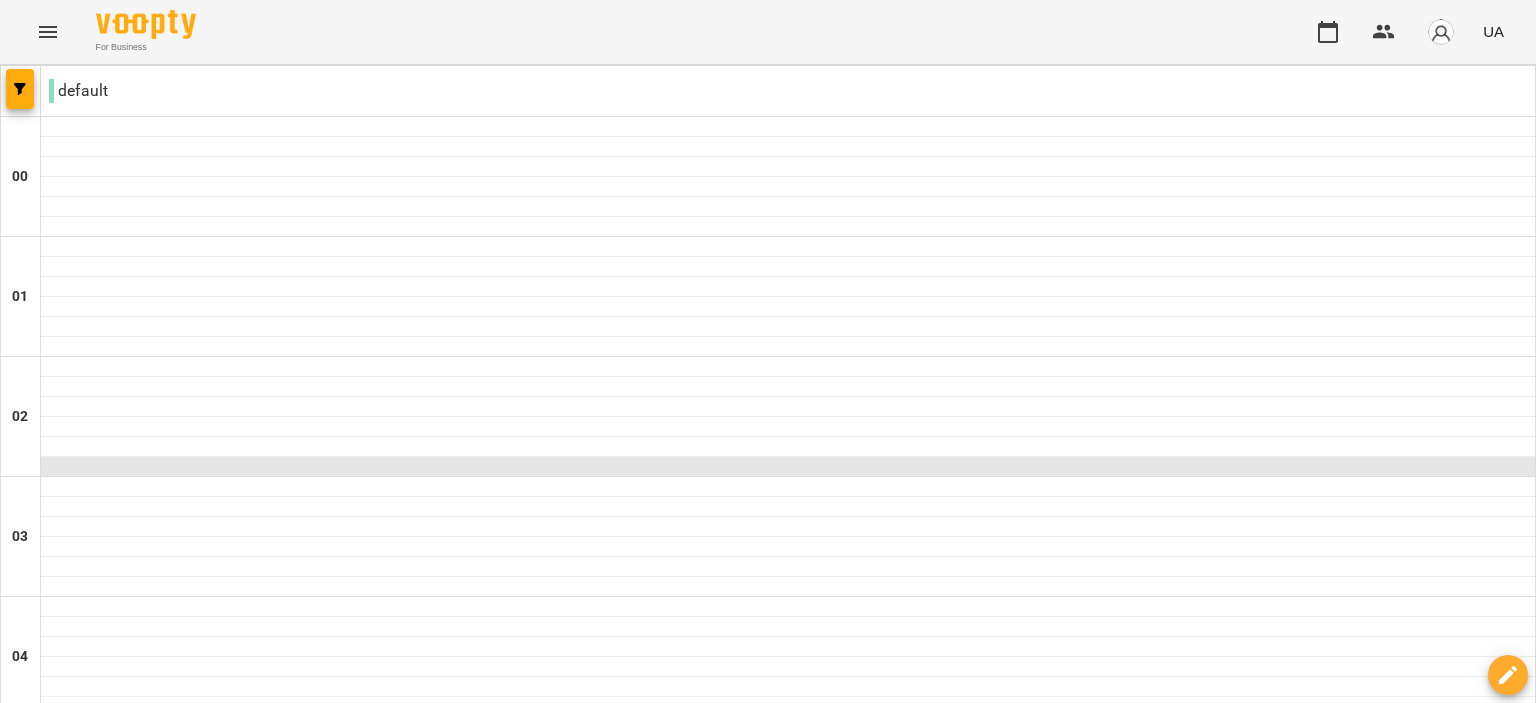 scroll, scrollTop: 1400, scrollLeft: 0, axis: vertical 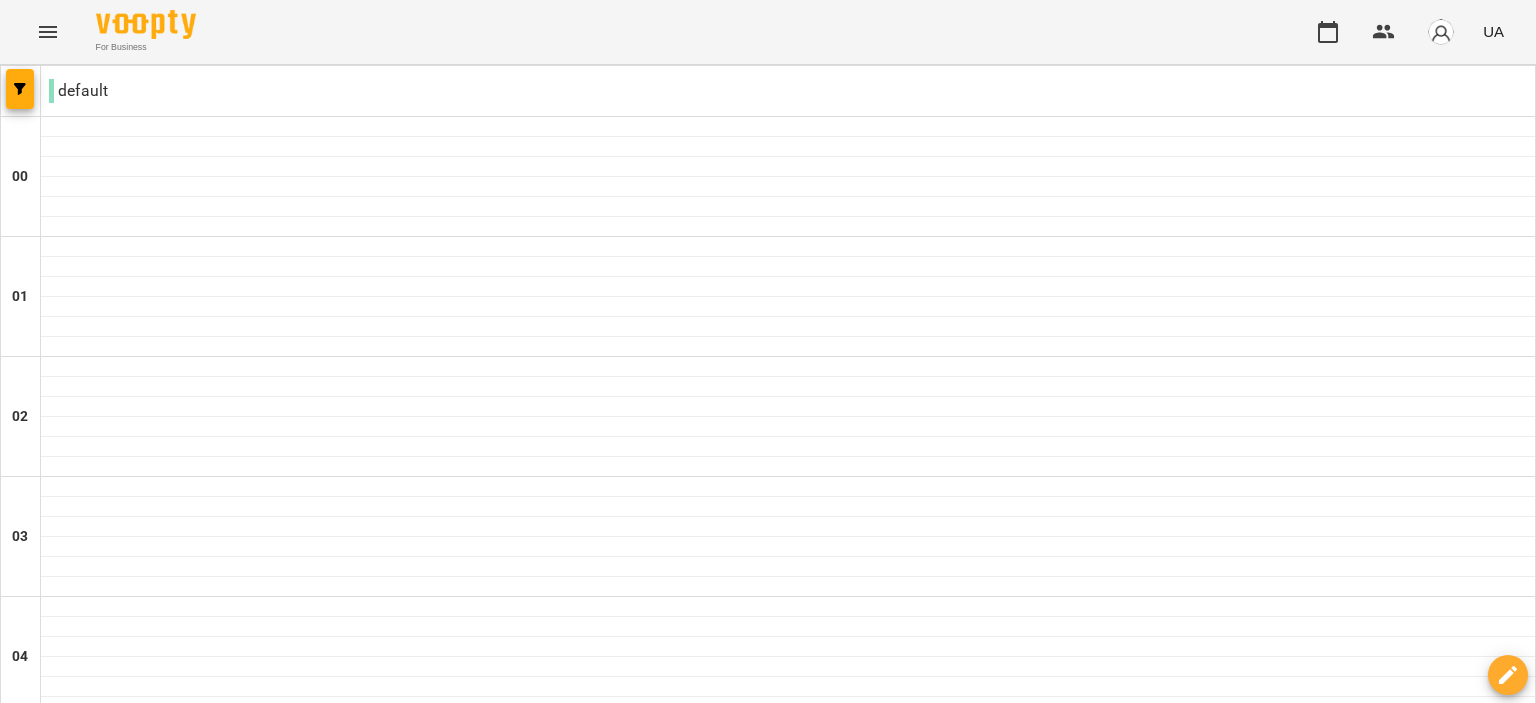 click on "[TIME] [FIRST] [LAST]" at bounding box center [788, 1705] 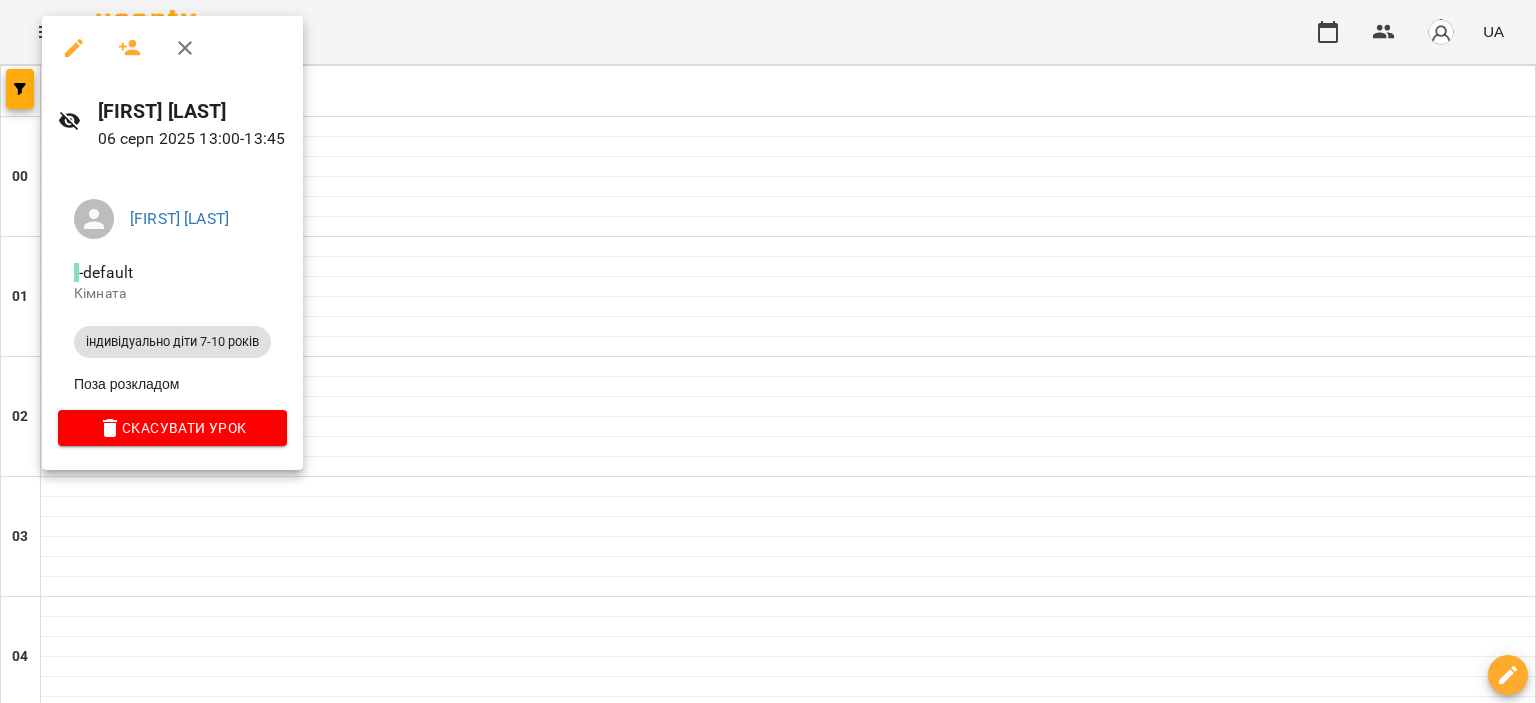 click at bounding box center (768, 351) 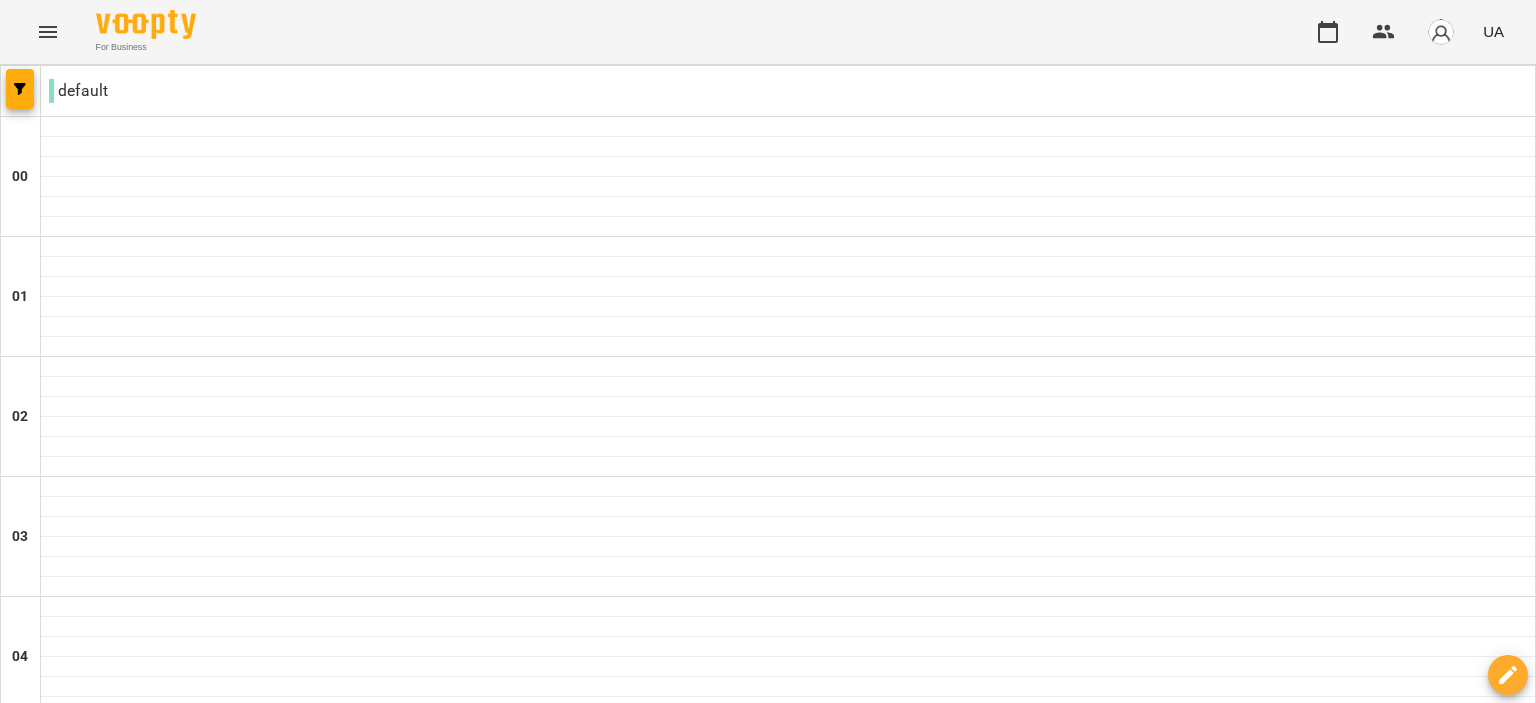 scroll, scrollTop: 2306, scrollLeft: 0, axis: vertical 